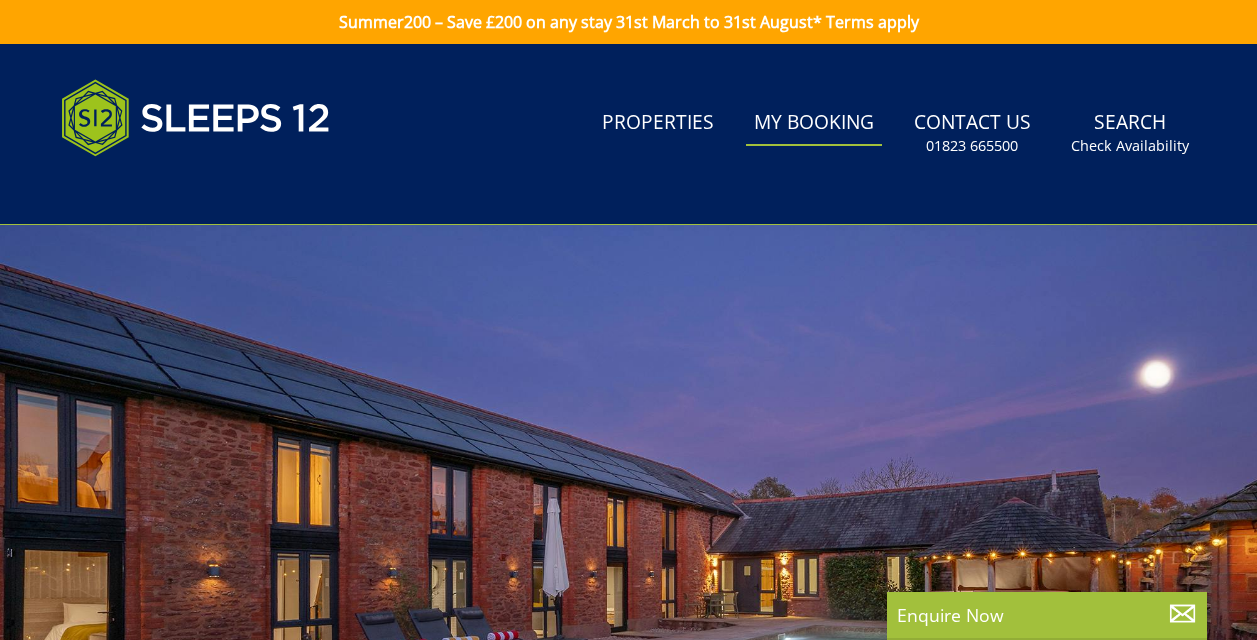 scroll, scrollTop: 0, scrollLeft: 0, axis: both 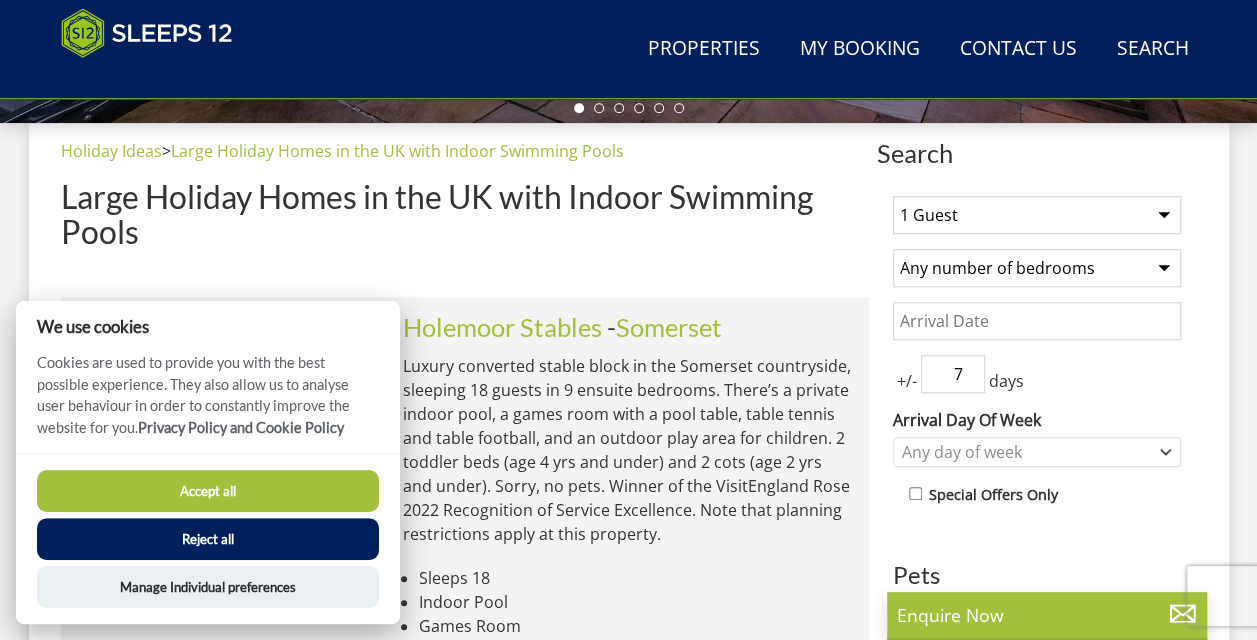click on "Accept all" at bounding box center [208, 491] 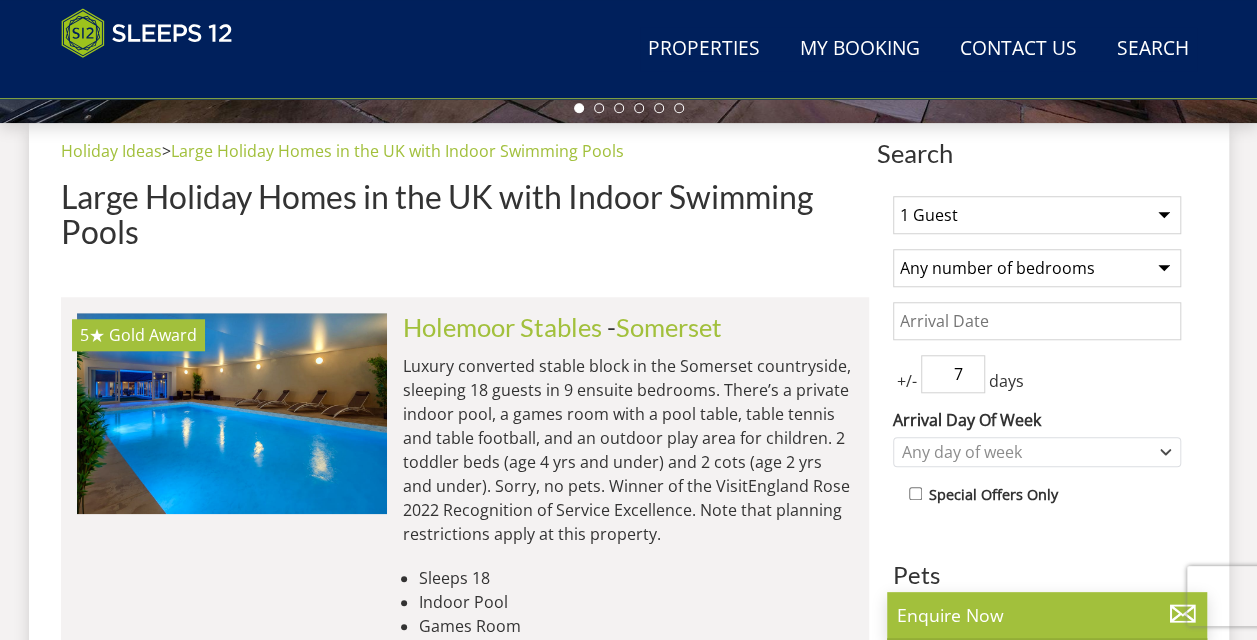 click on "1 Guest
2 Guests
3 Guests
4 Guests
5 Guests
6 Guests
7 Guests
8 Guests
9 Guests
10 Guests
11 Guests
12 Guests
13 Guests
14 Guests
15 Guests
16 Guests
17 Guests
18 Guests
19 Guests
20 Guests
21 Guests
22 Guests
23 Guests
24 Guests
25 Guests
26 Guests
27 Guests
28 Guests
29 Guests
30 Guests
31 Guests
32 Guests" at bounding box center [1037, 215] 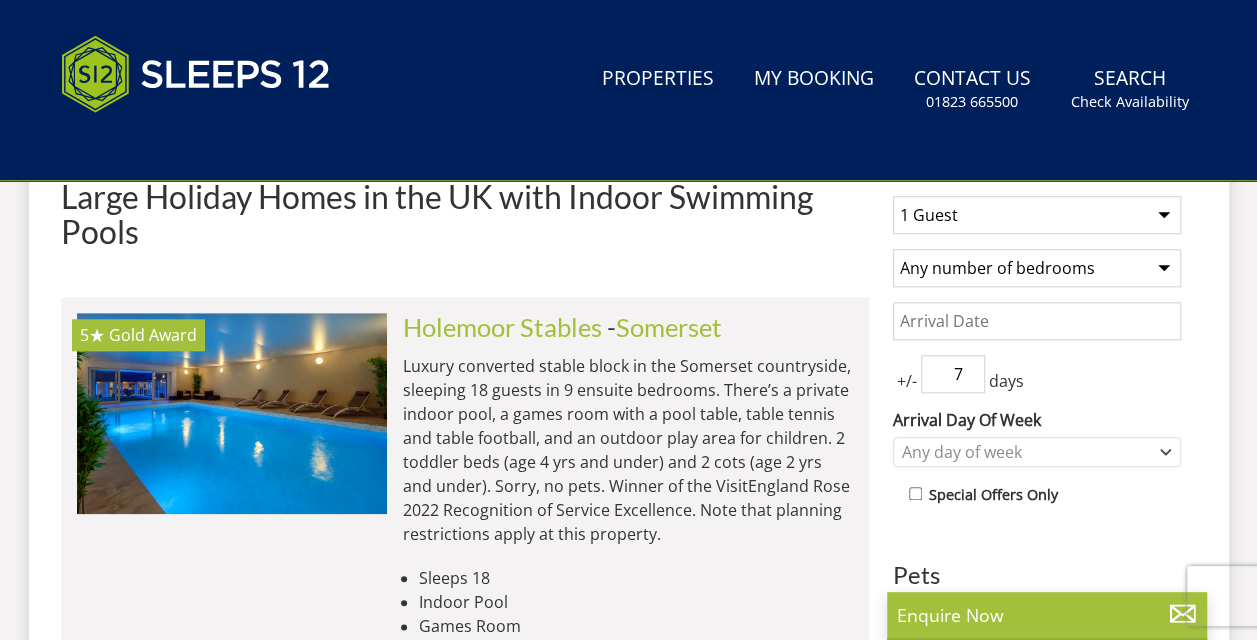 scroll, scrollTop: 0, scrollLeft: 0, axis: both 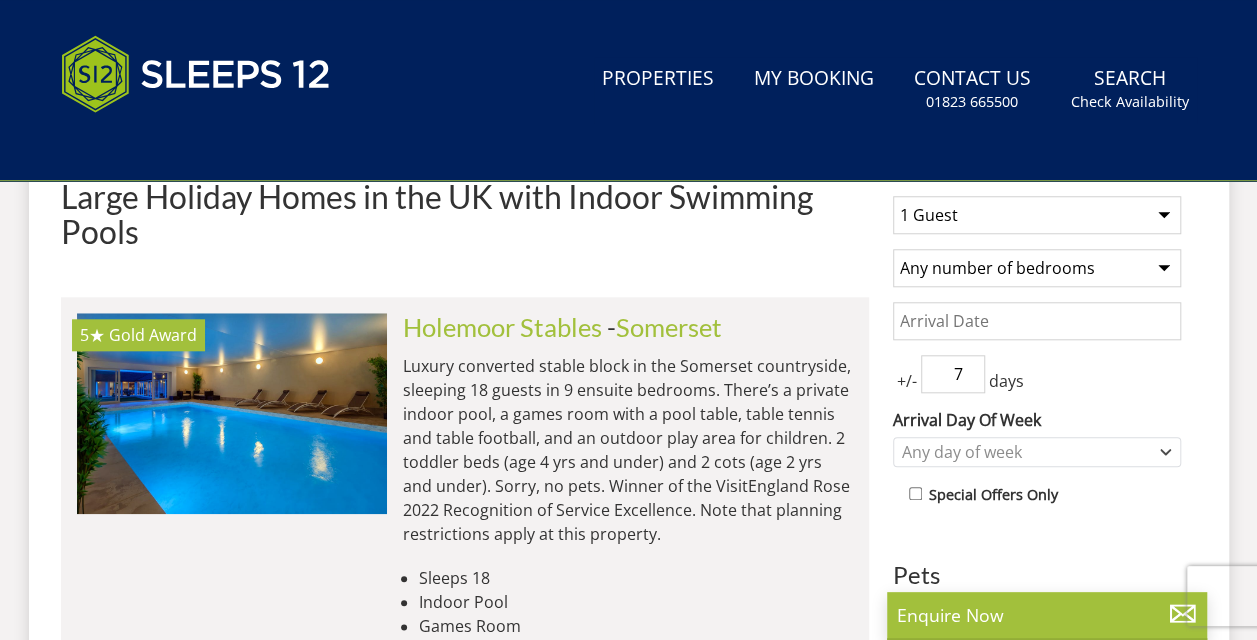 click on "1 Guest
2 Guests
3 Guests
4 Guests
5 Guests
6 Guests
7 Guests
8 Guests
9 Guests
10 Guests
11 Guests
12 Guests
13 Guests
14 Guests
15 Guests
16 Guests
17 Guests
18 Guests
19 Guests
20 Guests
21 Guests
22 Guests
23 Guests
24 Guests
25 Guests
26 Guests
27 Guests
28 Guests
29 Guests
30 Guests
31 Guests
32 Guests" at bounding box center (1037, 215) 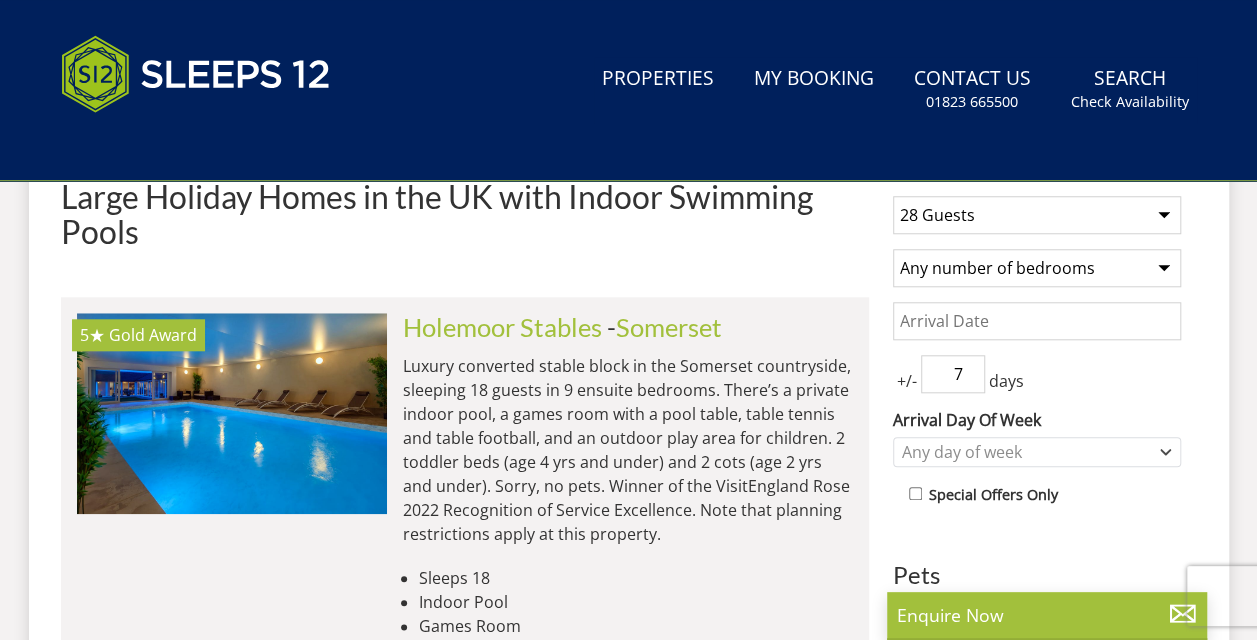click on "1 Guest
2 Guests
3 Guests
4 Guests
5 Guests
6 Guests
7 Guests
8 Guests
9 Guests
10 Guests
11 Guests
12 Guests
13 Guests
14 Guests
15 Guests
16 Guests
17 Guests
18 Guests
19 Guests
20 Guests
21 Guests
22 Guests
23 Guests
24 Guests
25 Guests
26 Guests
27 Guests
28 Guests
29 Guests
30 Guests
31 Guests
32 Guests" at bounding box center (1037, 215) 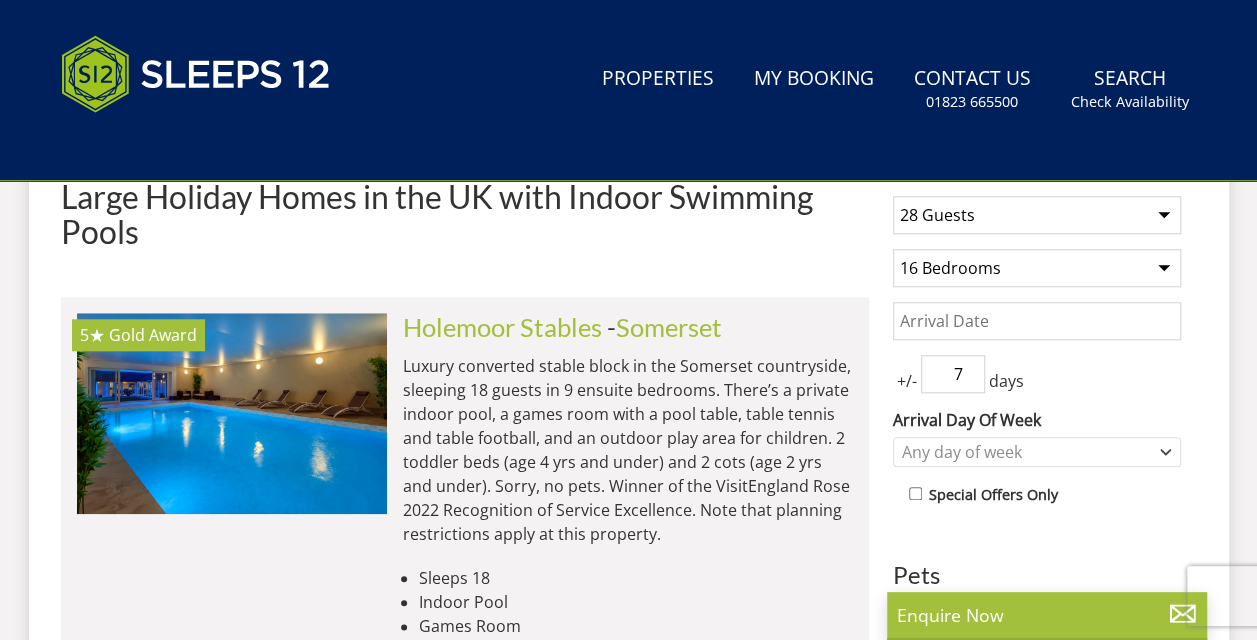 click on "Any number of bedrooms
4 Bedrooms
5 Bedrooms
6 Bedrooms
7 Bedrooms
8 Bedrooms
9 Bedrooms
10 Bedrooms
11 Bedrooms
12 Bedrooms
13 Bedrooms
14 Bedrooms
15 Bedrooms
16 Bedrooms" at bounding box center [1037, 268] 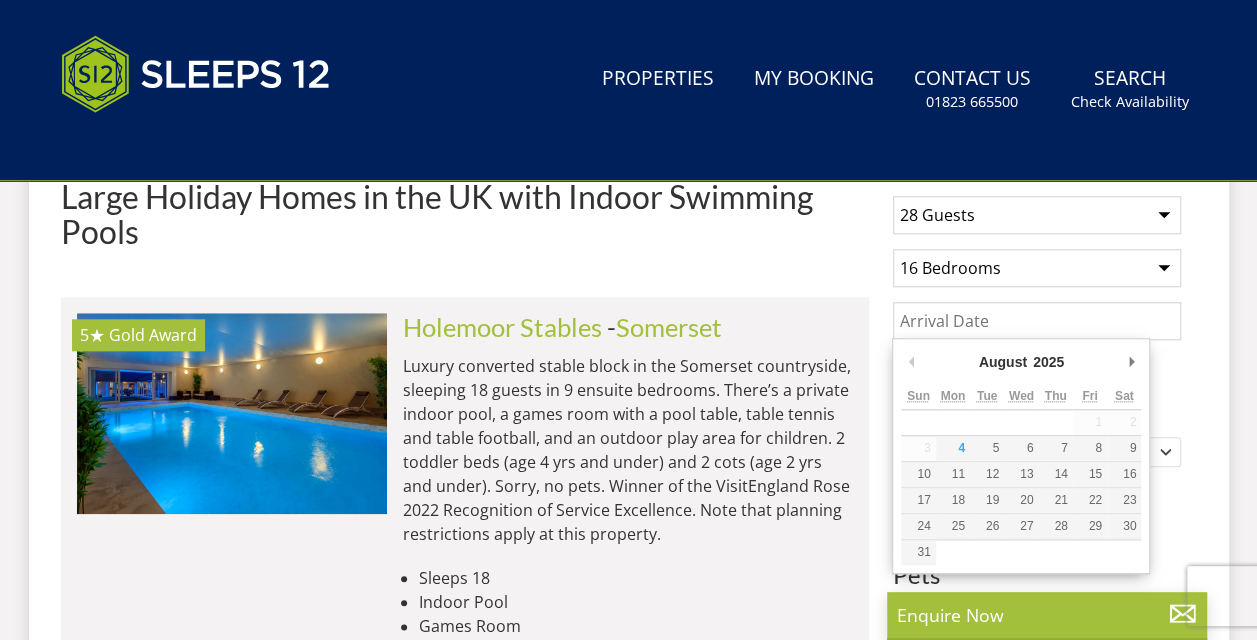 click on "Date" at bounding box center (1037, 321) 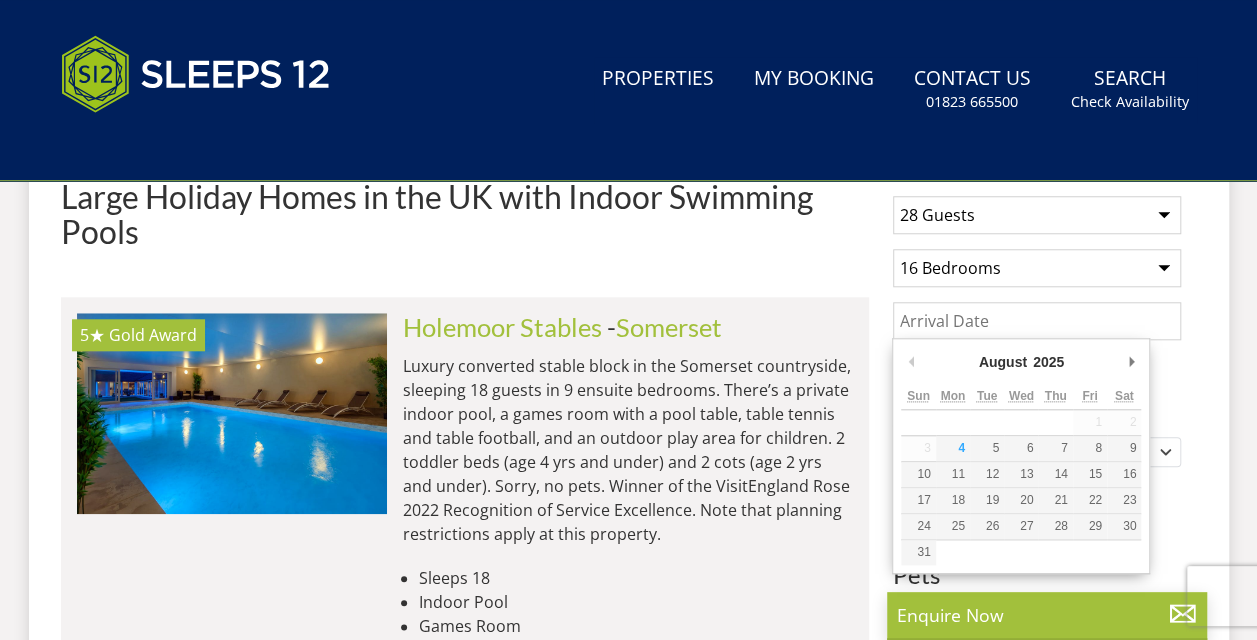 click on "2025 2026 2027 2028 2029 2030 2031 2032 2033 2034 2035" at bounding box center (1057, 362) 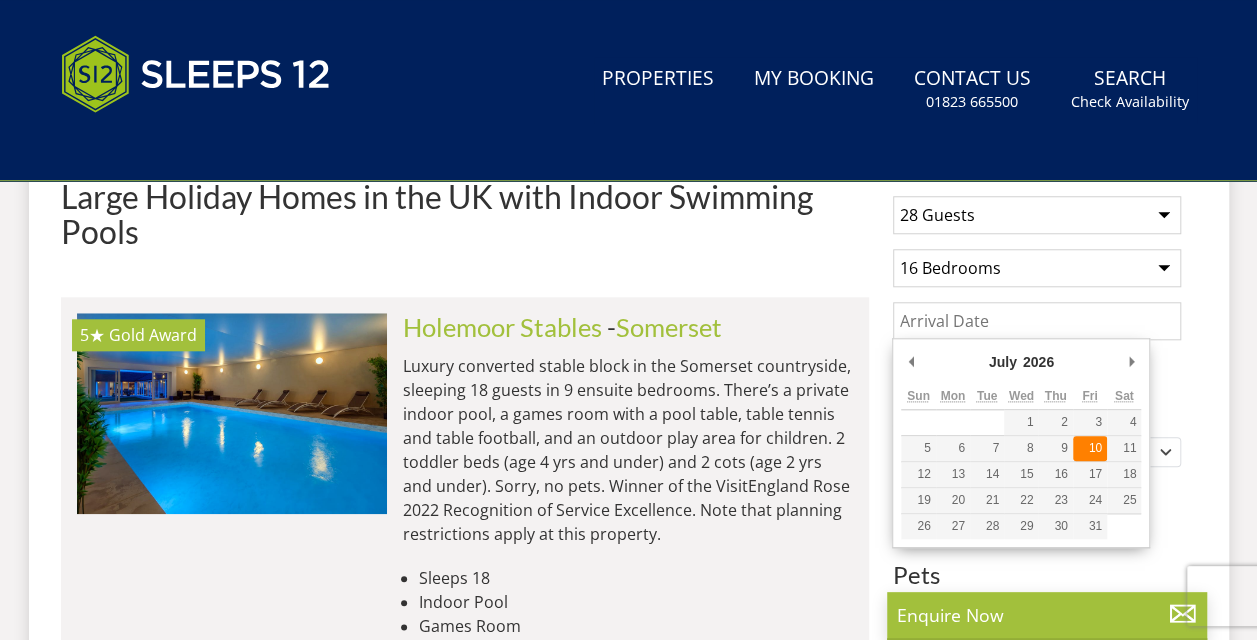 type on "10/07/2026" 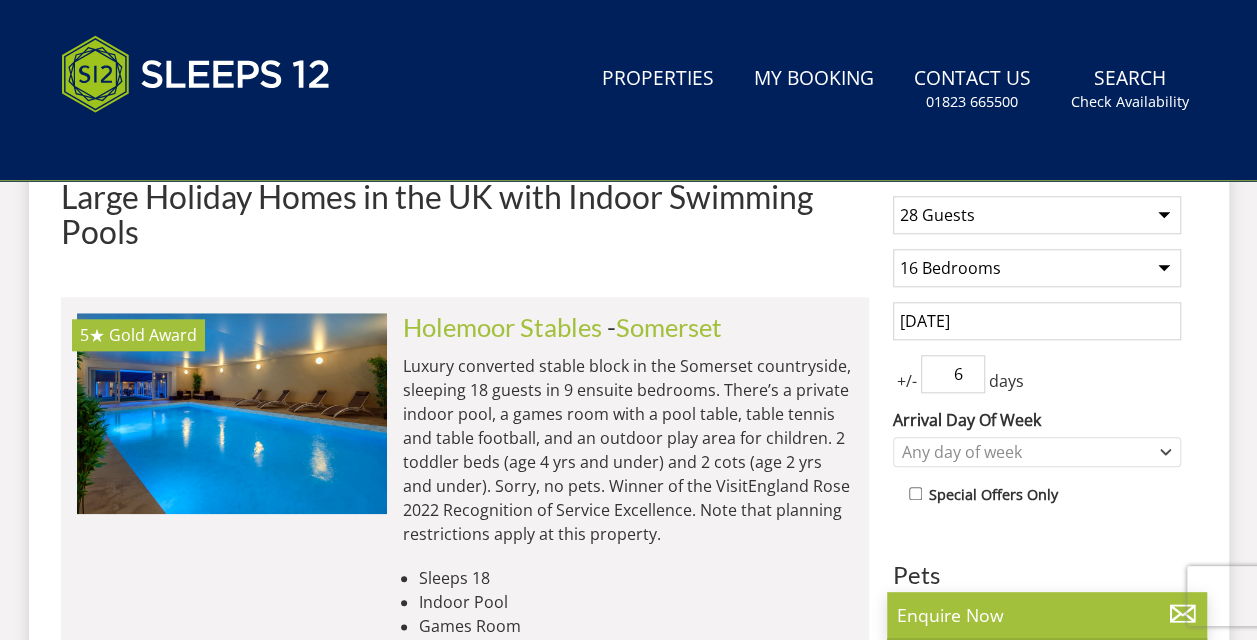 click on "6" at bounding box center [953, 374] 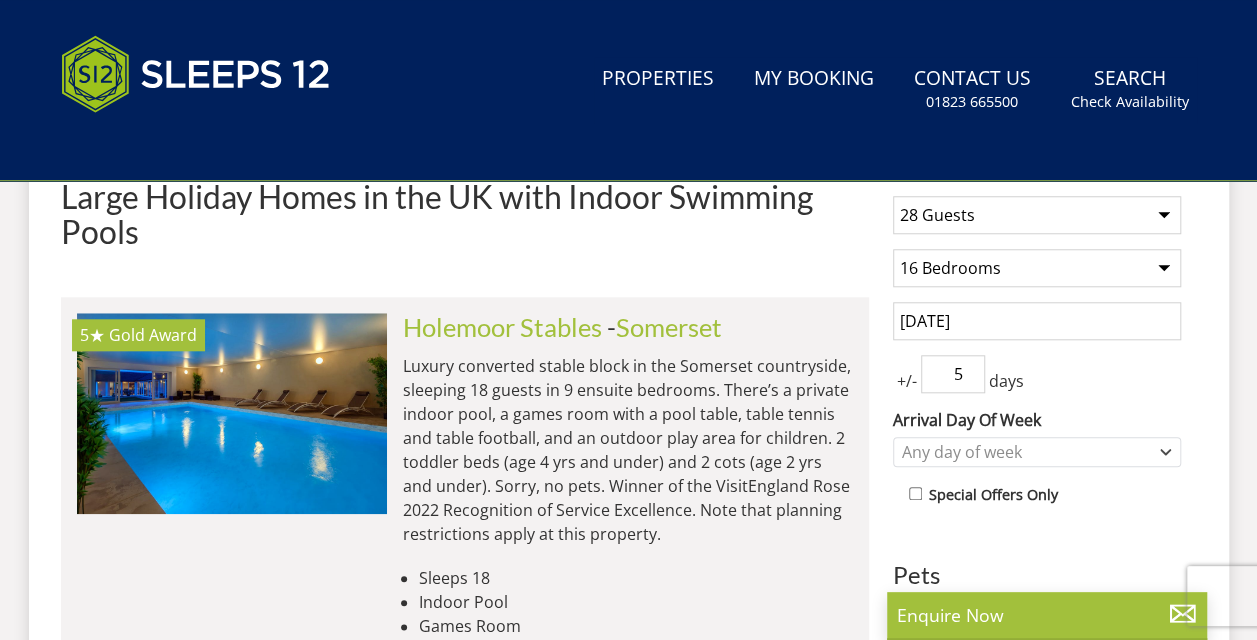 click on "5" at bounding box center [953, 374] 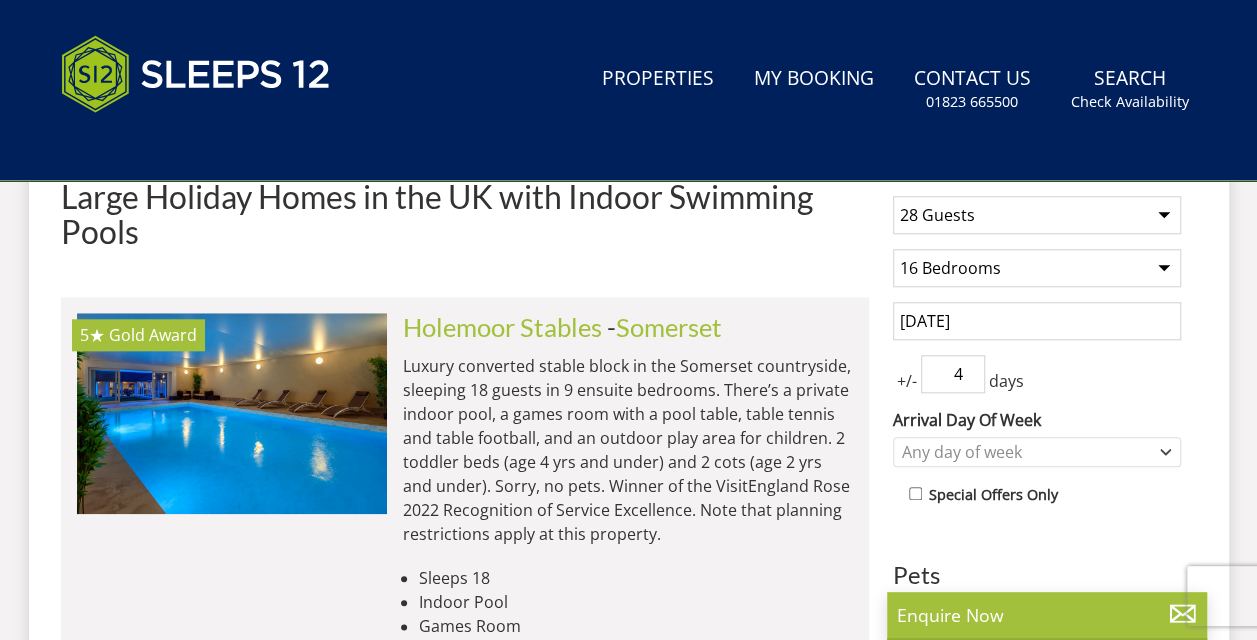 click on "4" at bounding box center (953, 374) 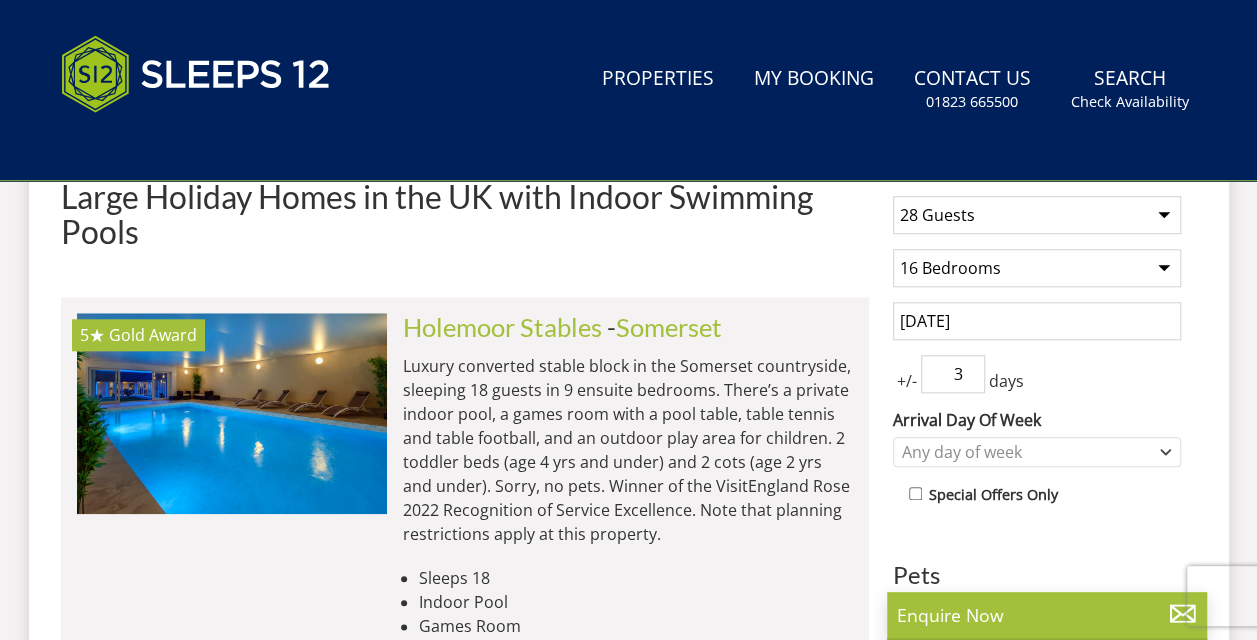 click on "3" at bounding box center (953, 374) 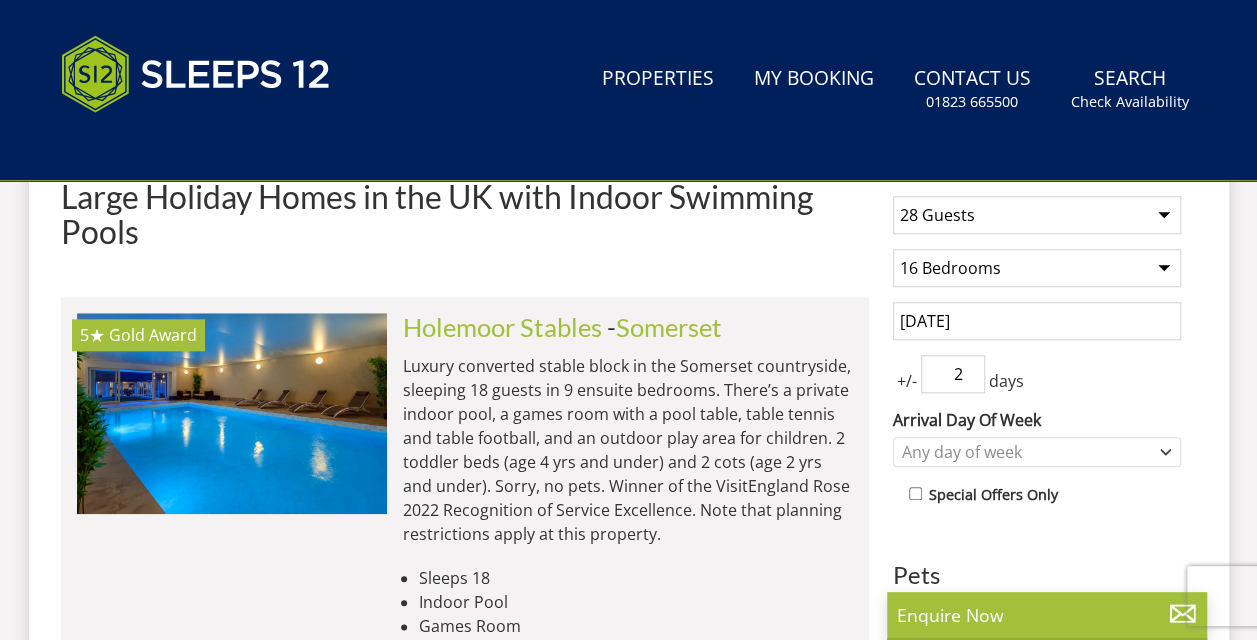 click on "2" at bounding box center [953, 374] 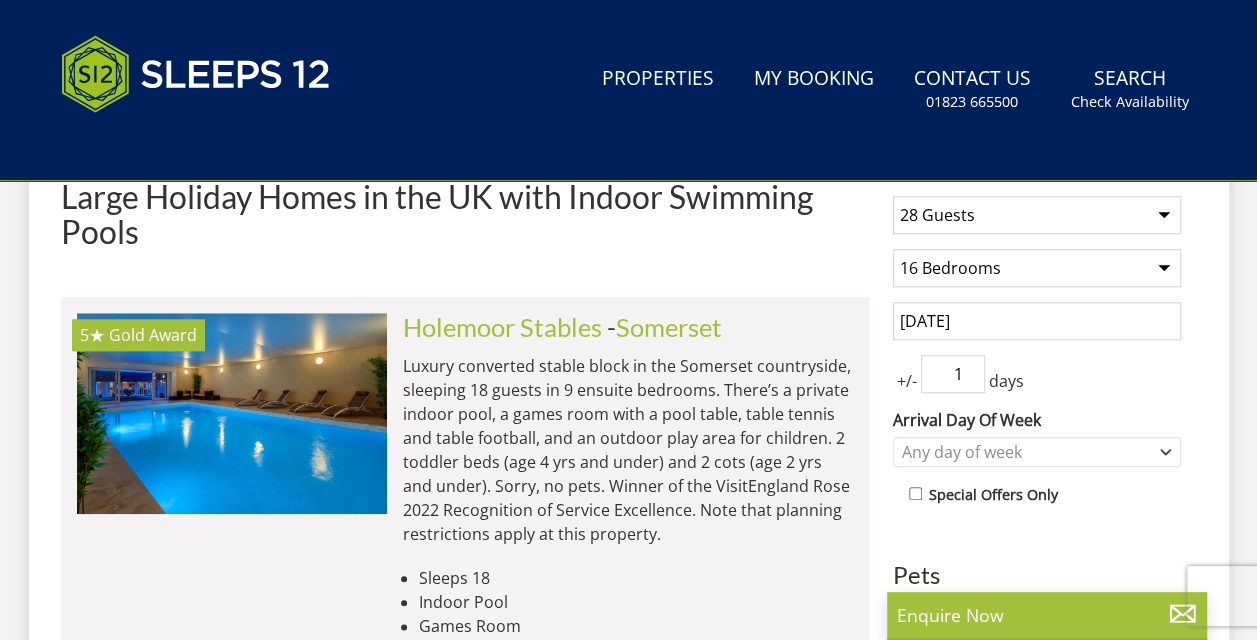 click on "1" at bounding box center [953, 374] 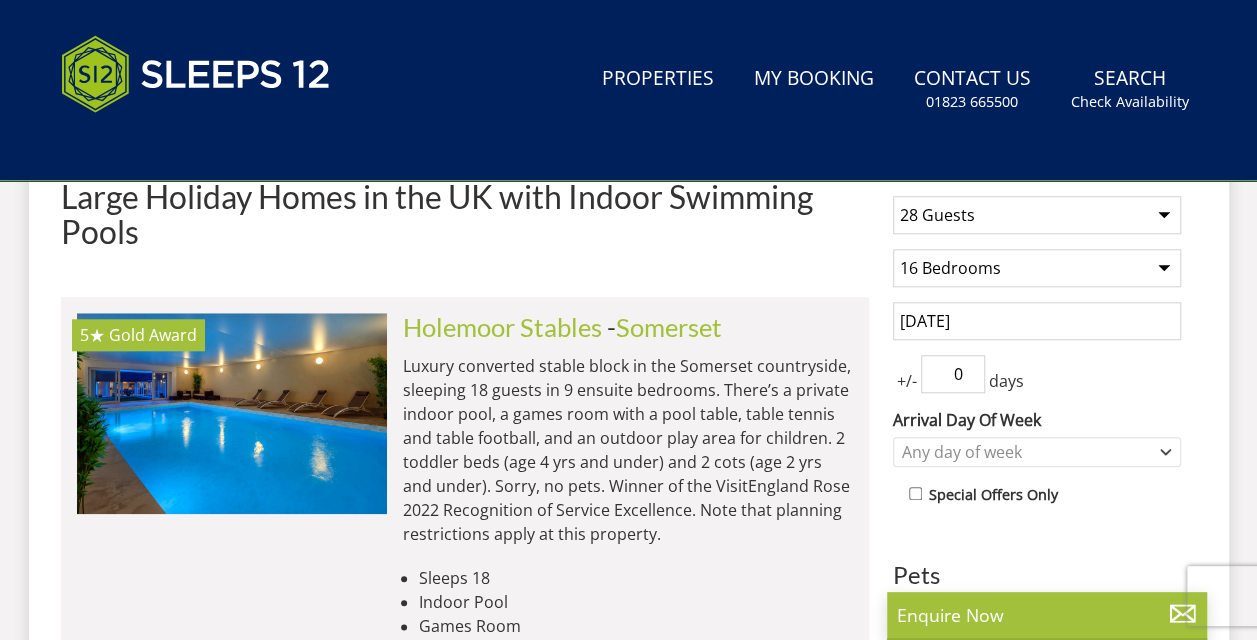 type on "0" 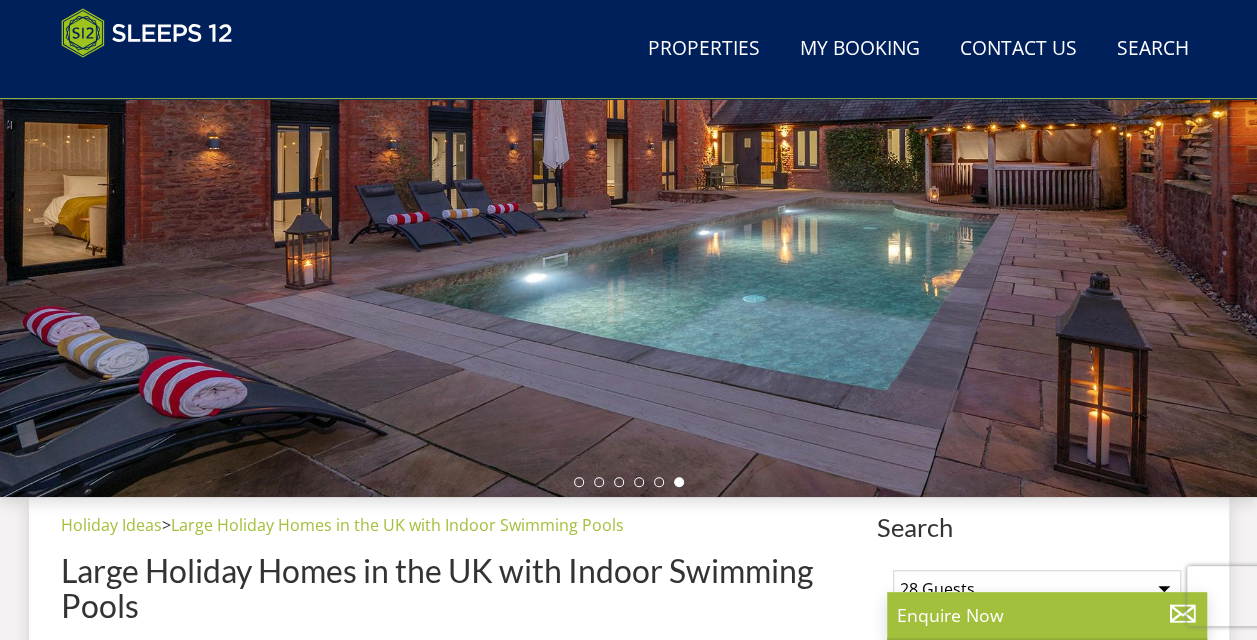 scroll, scrollTop: 0, scrollLeft: 0, axis: both 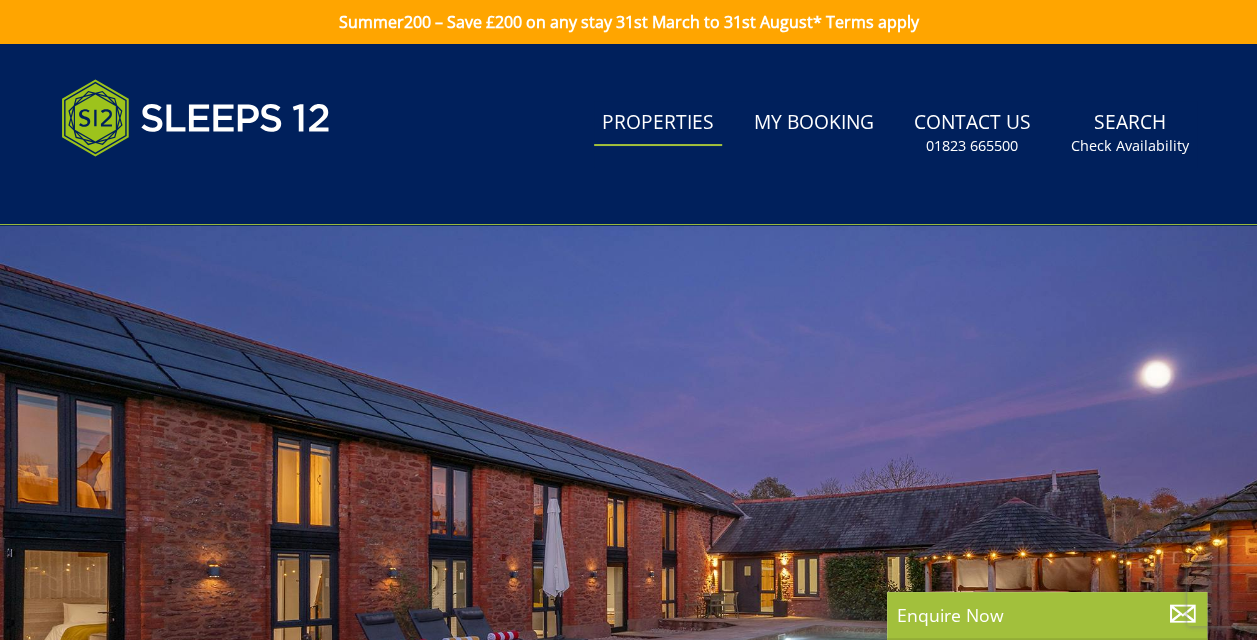 click on "Properties" at bounding box center [658, 123] 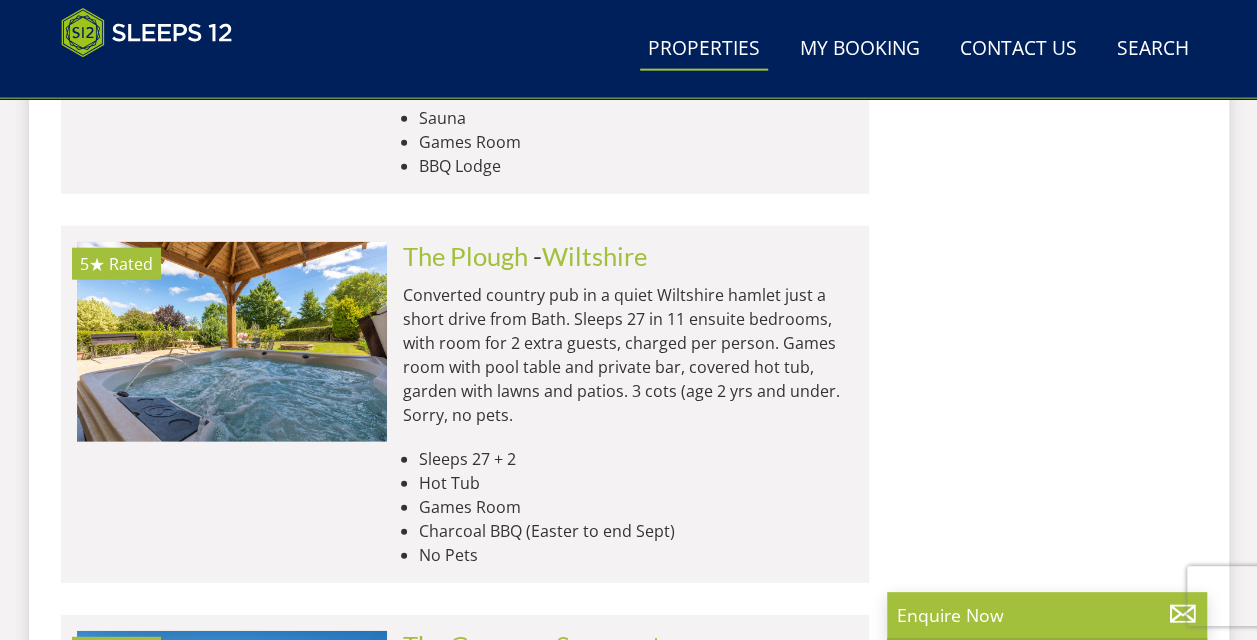 scroll, scrollTop: 2369, scrollLeft: 0, axis: vertical 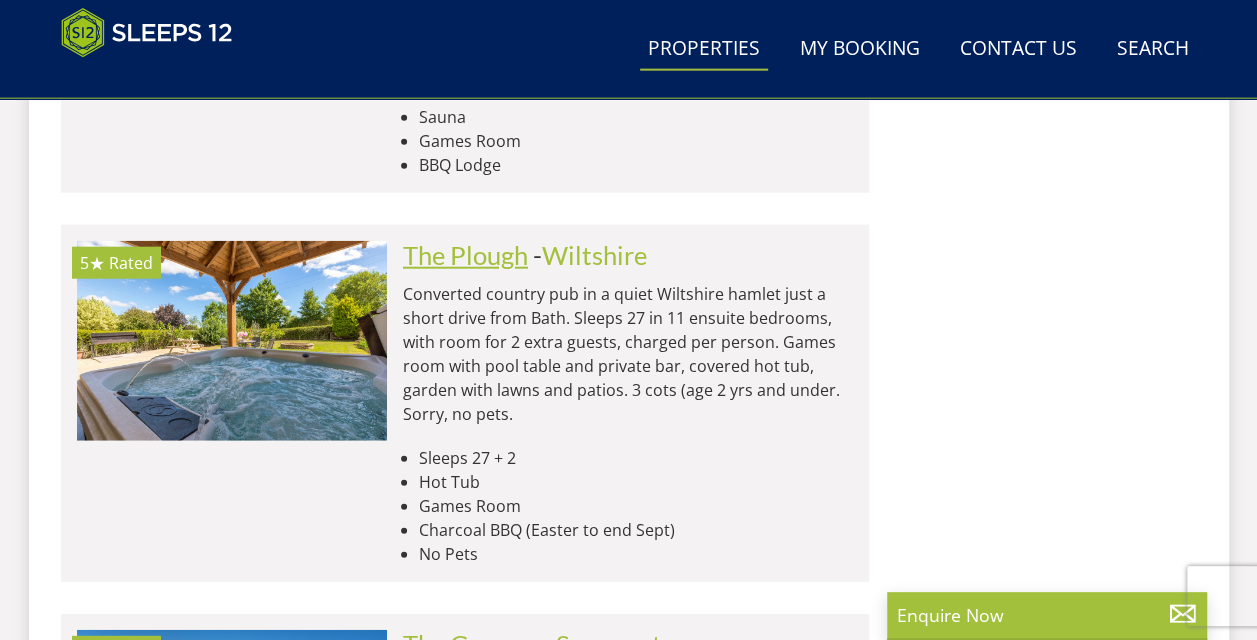 click on "The Plough" at bounding box center [465, 255] 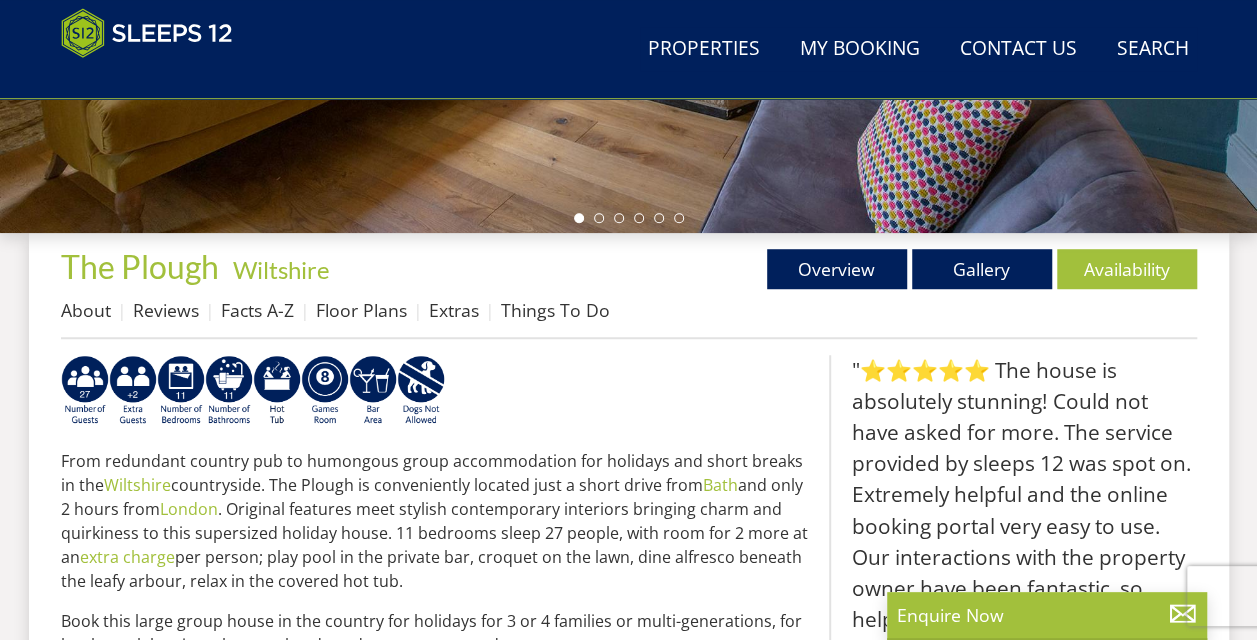 scroll, scrollTop: 618, scrollLeft: 0, axis: vertical 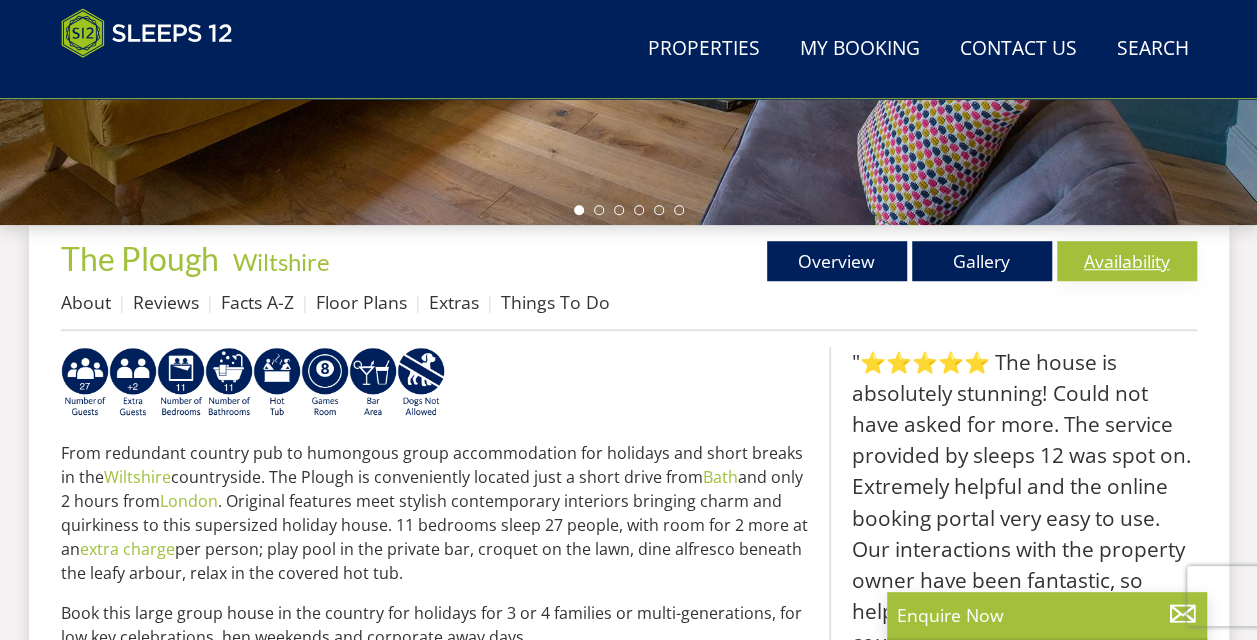 click on "Availability" at bounding box center (1127, 261) 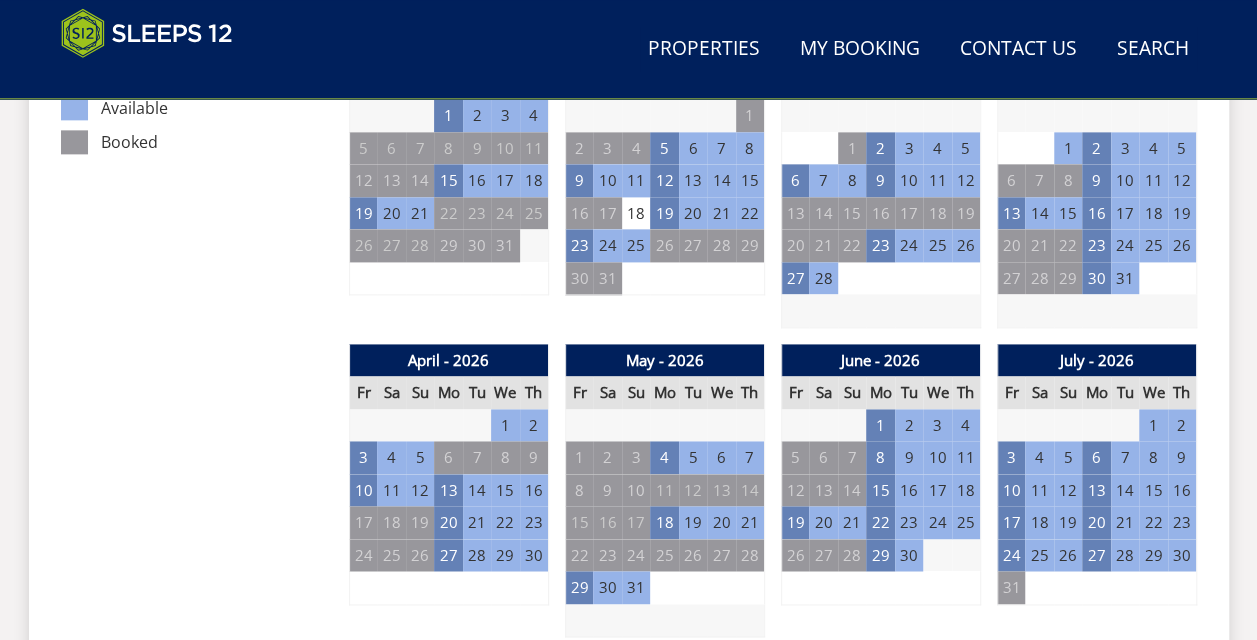 scroll, scrollTop: 1247, scrollLeft: 0, axis: vertical 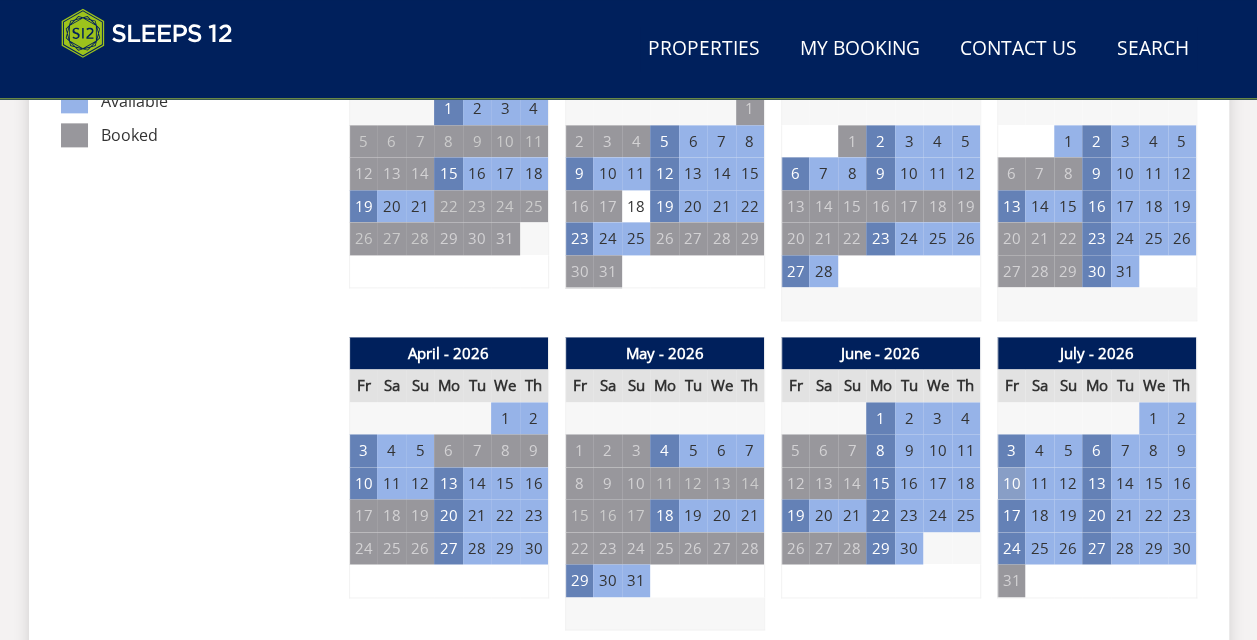 click on "10" at bounding box center [1011, 483] 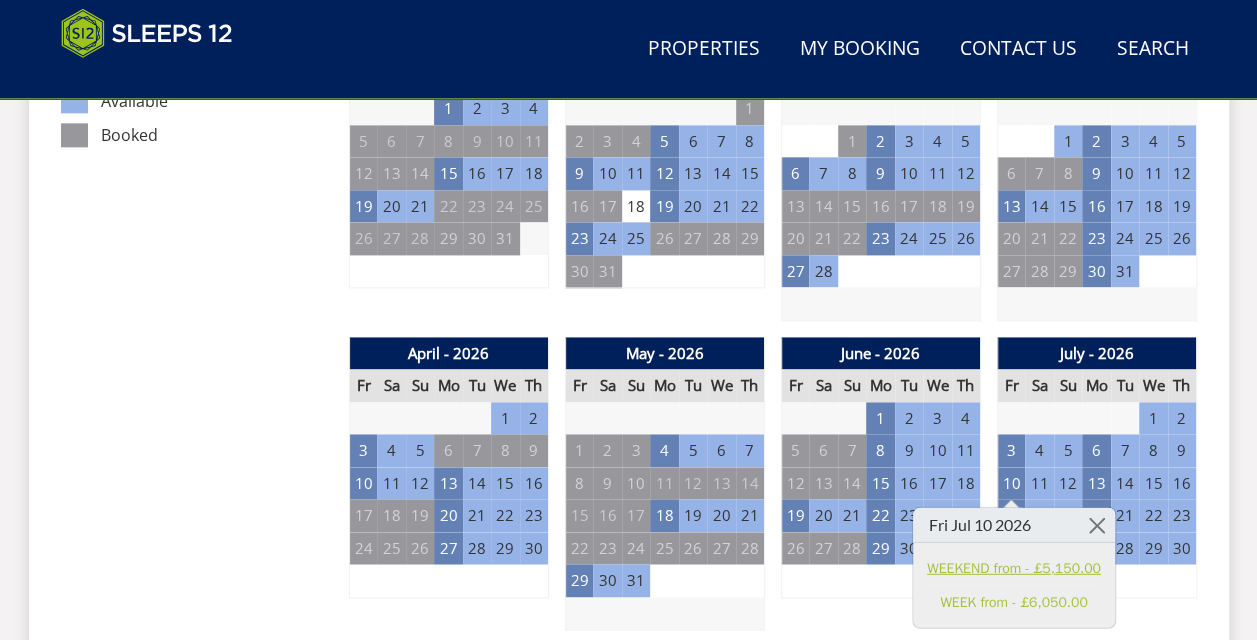 click on "WEEKEND from  - £5,150.00" at bounding box center (1014, 567) 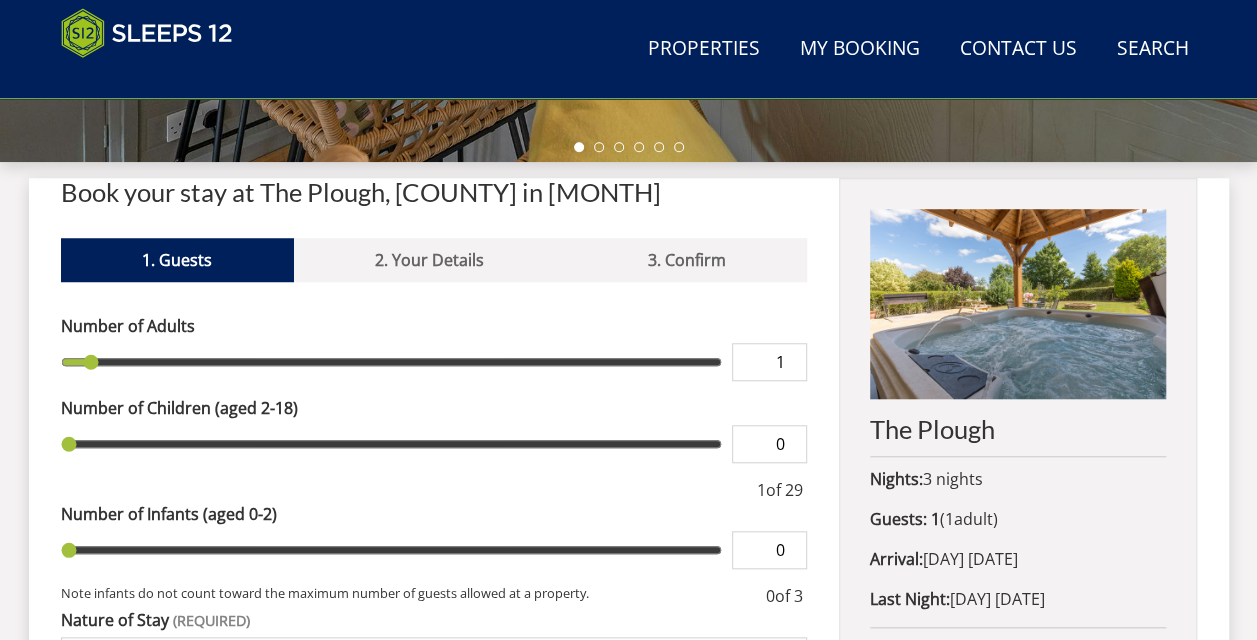 scroll, scrollTop: 683, scrollLeft: 0, axis: vertical 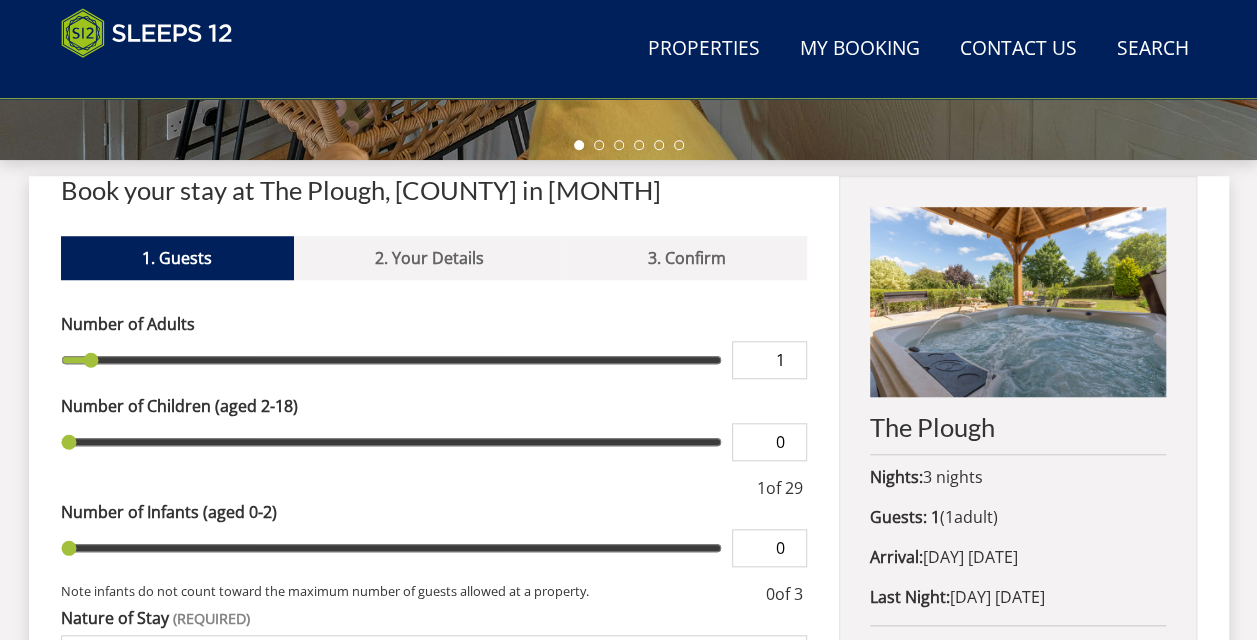 drag, startPoint x: 774, startPoint y: 368, endPoint x: 814, endPoint y: 365, distance: 40.112343 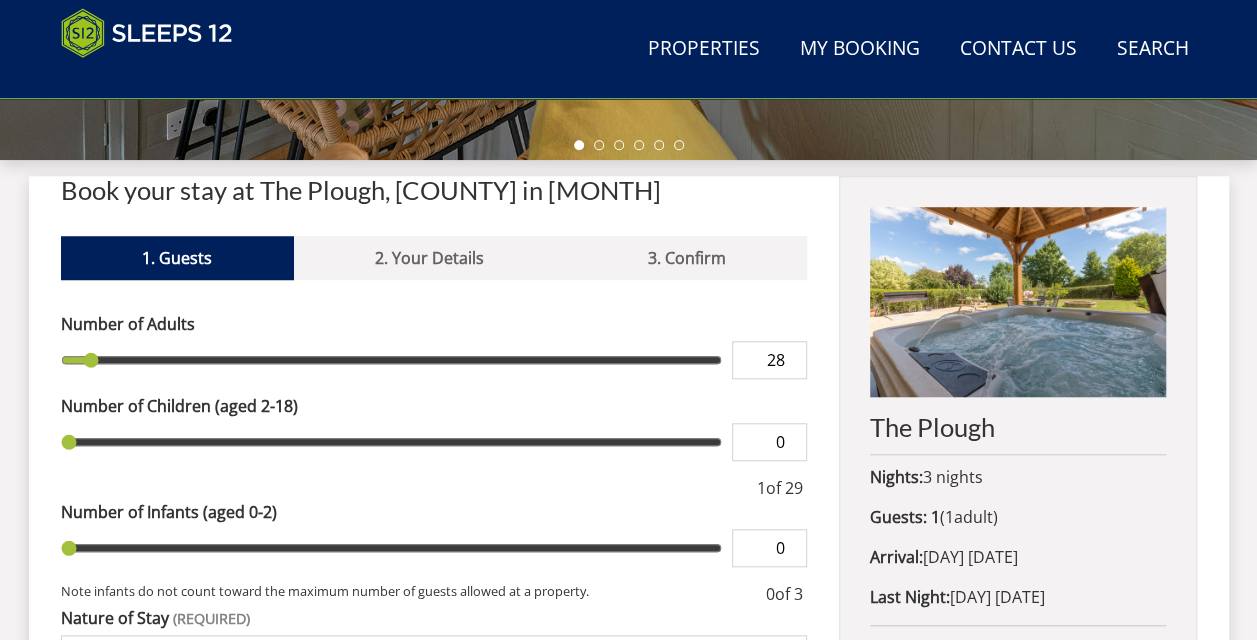 type on "28" 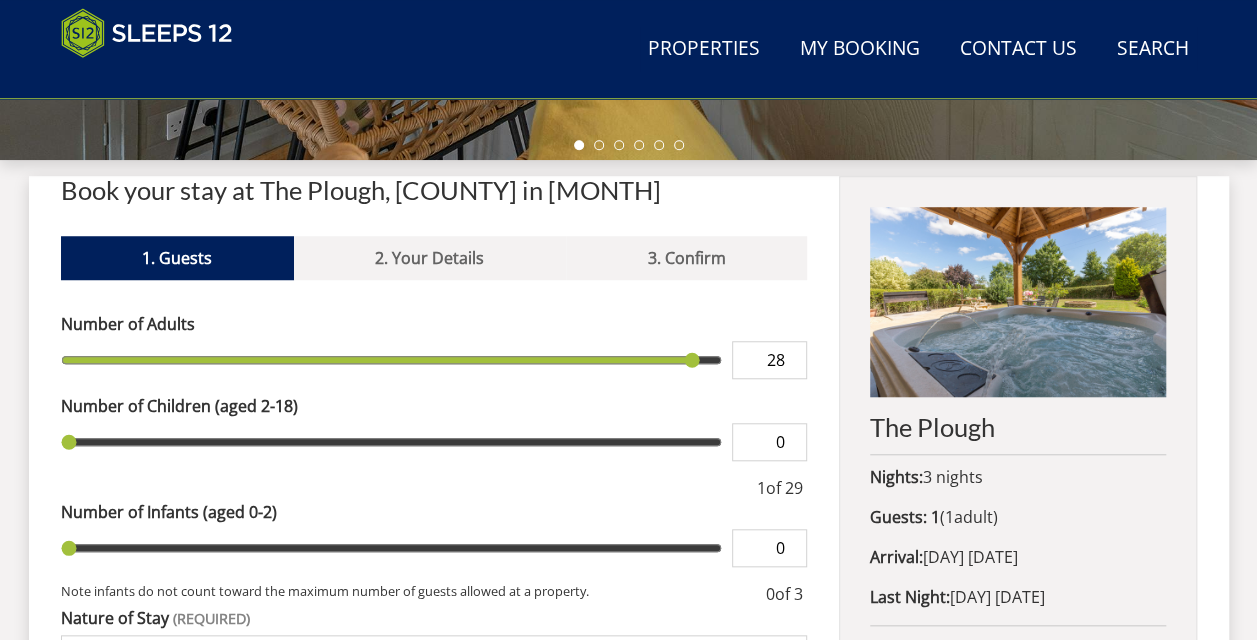 click on "Please Note:
You have added
0  guest s
above the base occupancy which incurs a fee of
£ 0.00
Number of Adults
28
Number of Children (aged 2-18)
0
1  of 29
Number of Infants (aged 0-2)
0
Note infants do not count toward the maximum number of guests
allowed at a property.
0  of 3
Nature of Stay
Please let us know the reason for booking the
property, e.g. 50th birthday celebration for couples
aged 45 - 60.
Guest List
Add Guest" at bounding box center [434, 618] 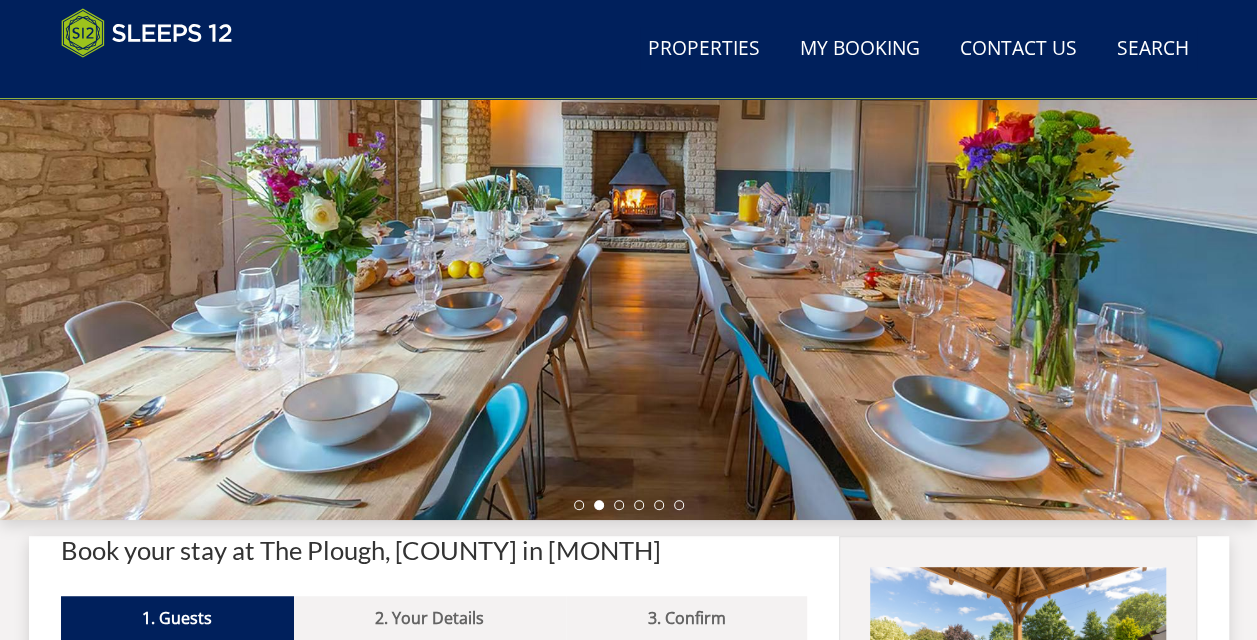 scroll, scrollTop: 326, scrollLeft: 0, axis: vertical 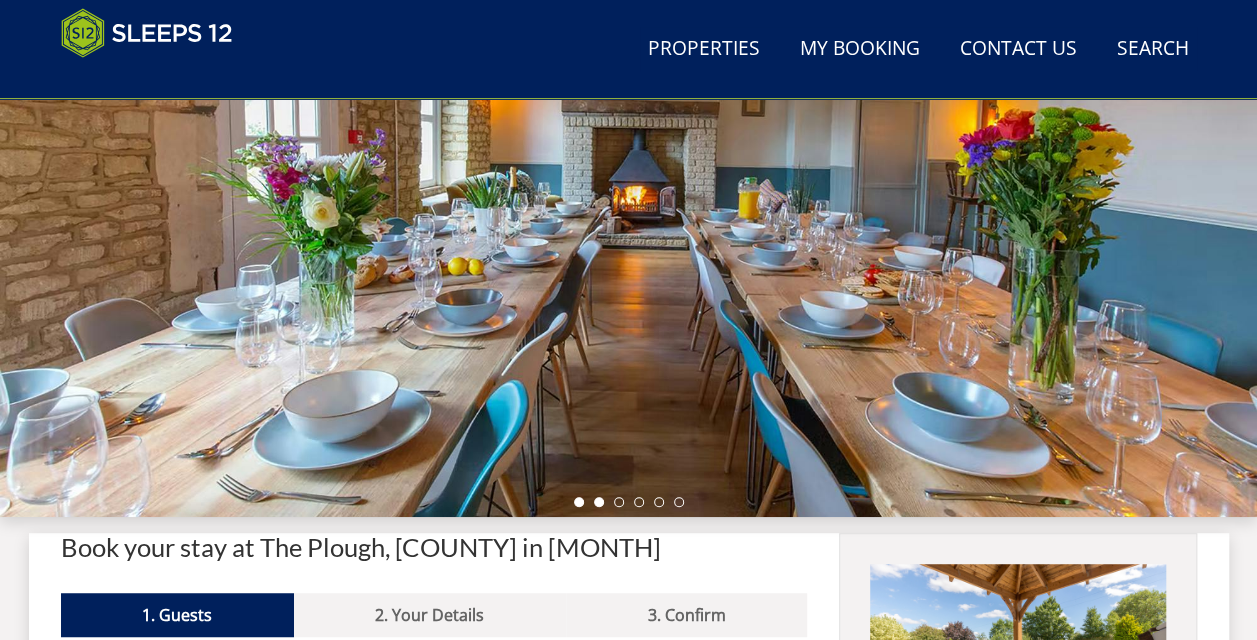 click at bounding box center [579, 502] 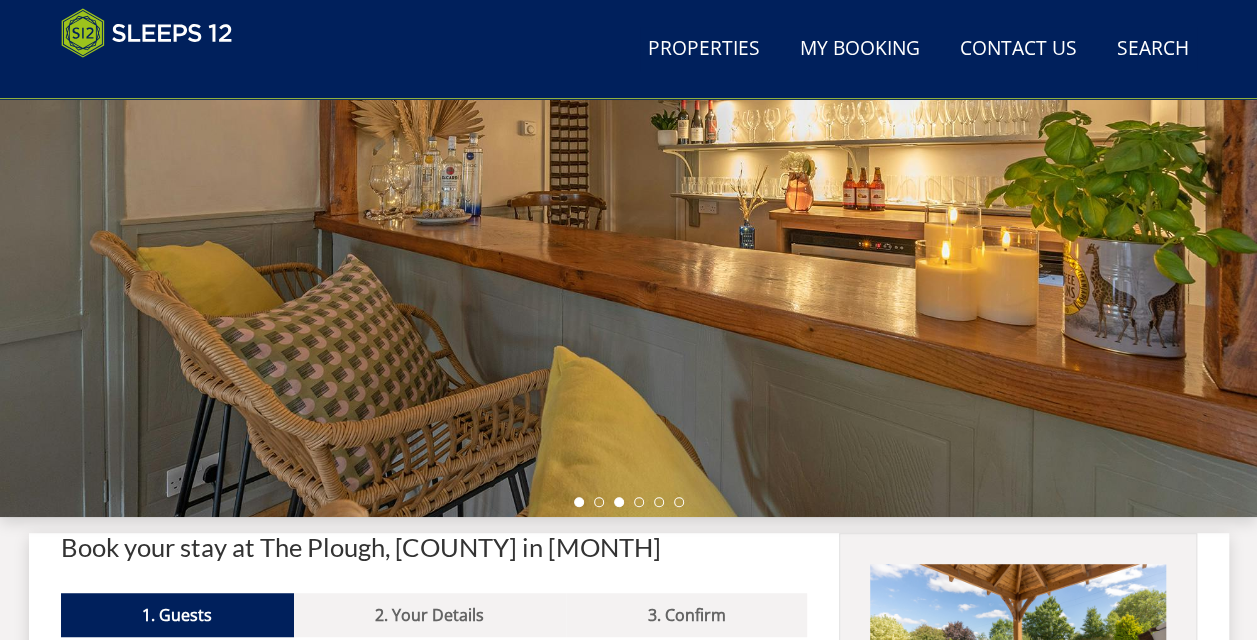 click at bounding box center (619, 502) 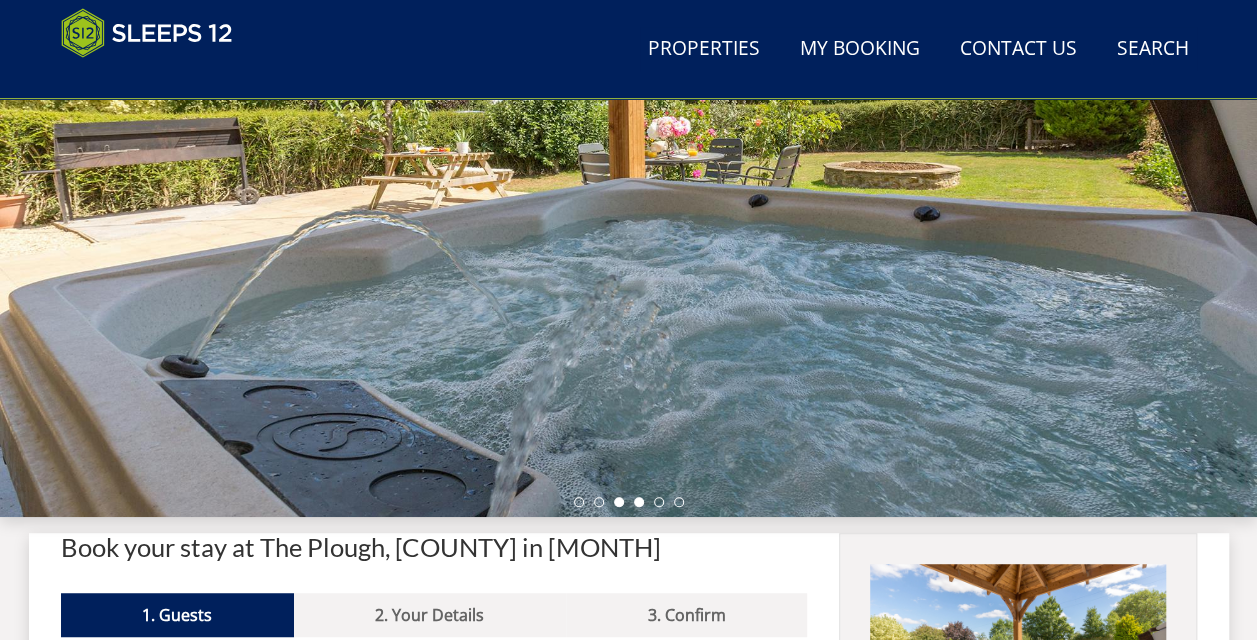 click at bounding box center (639, 502) 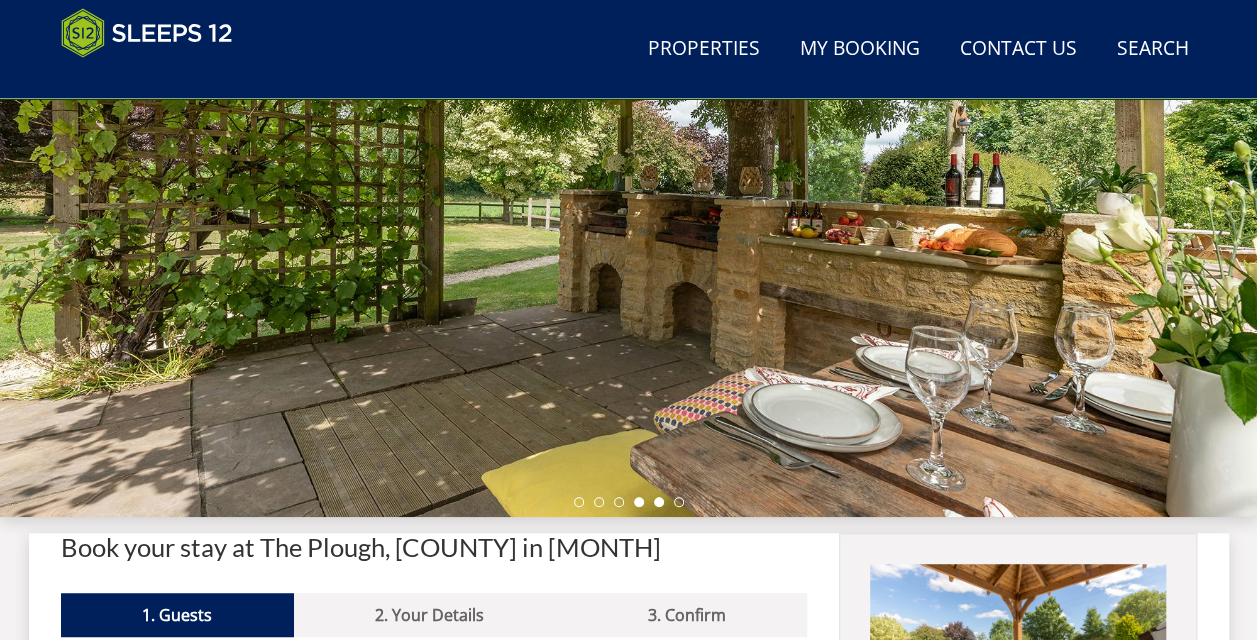 click at bounding box center (659, 502) 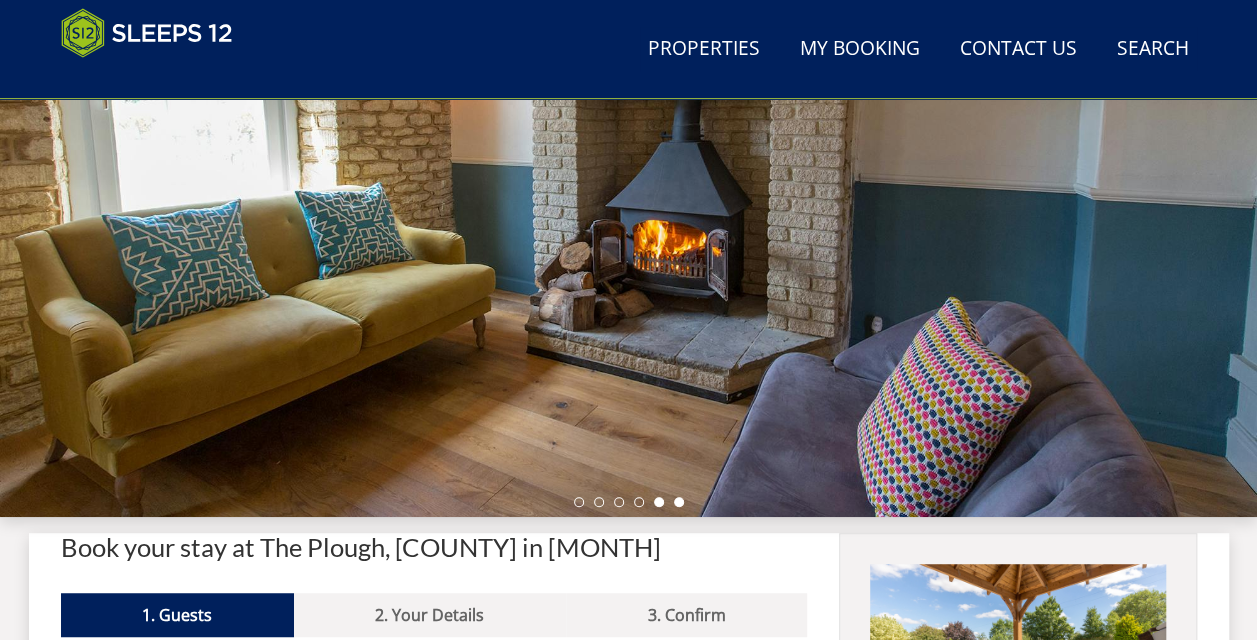 click at bounding box center [679, 502] 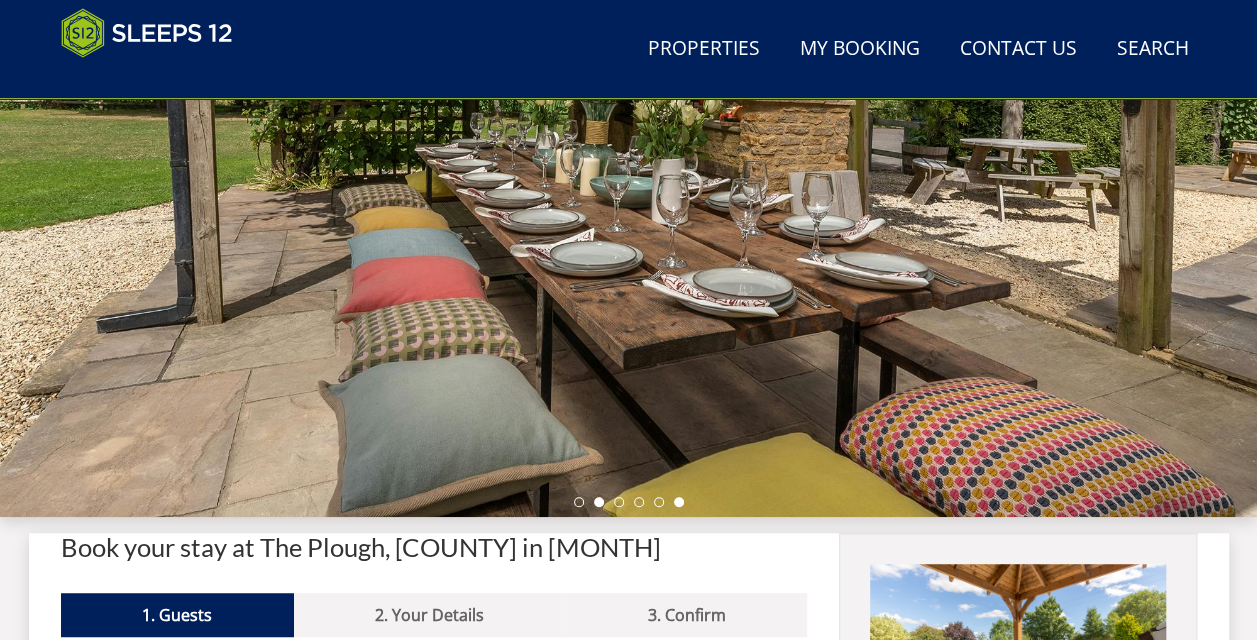 click at bounding box center (599, 502) 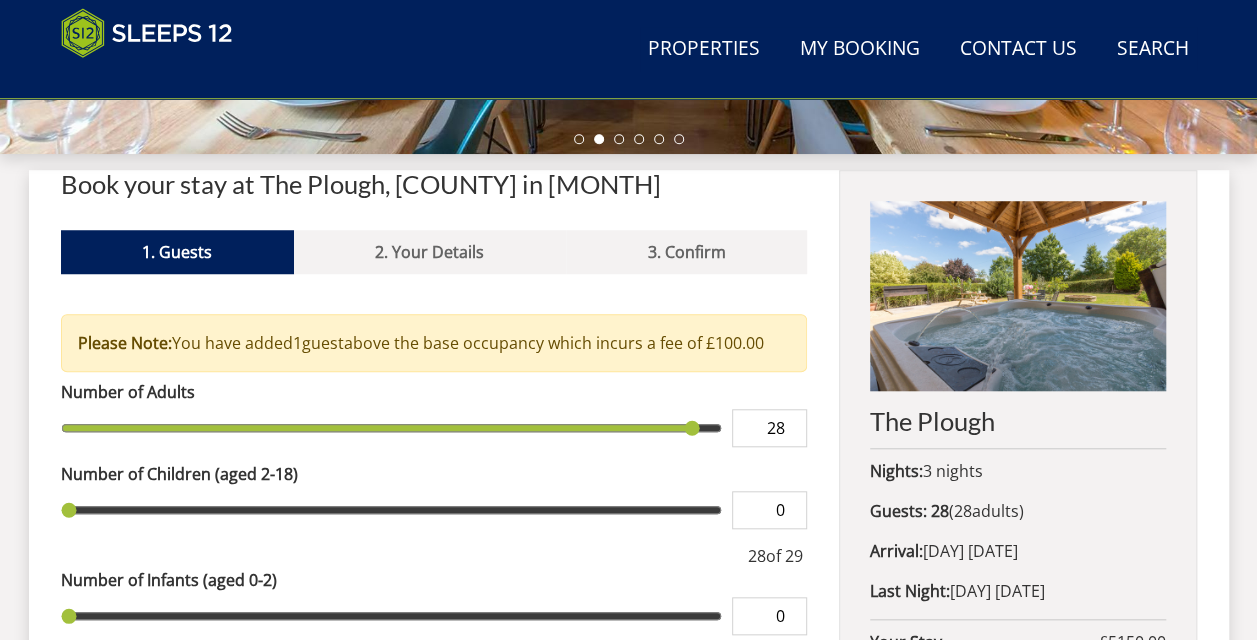 scroll, scrollTop: 688, scrollLeft: 0, axis: vertical 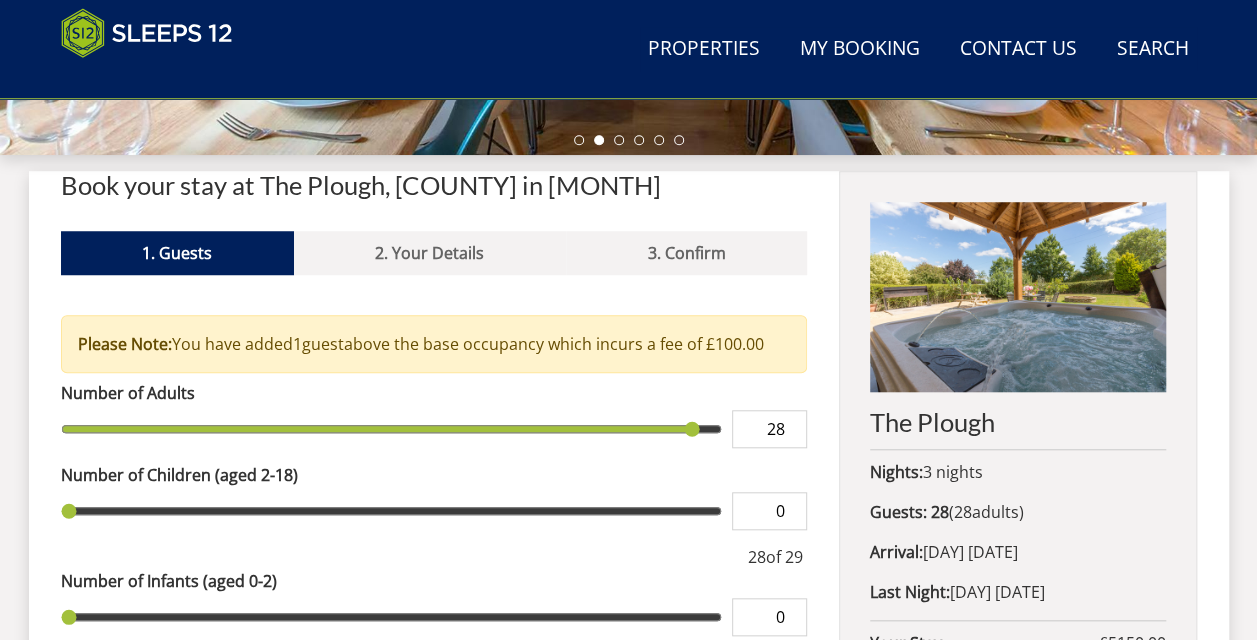 click at bounding box center (1017, 297) 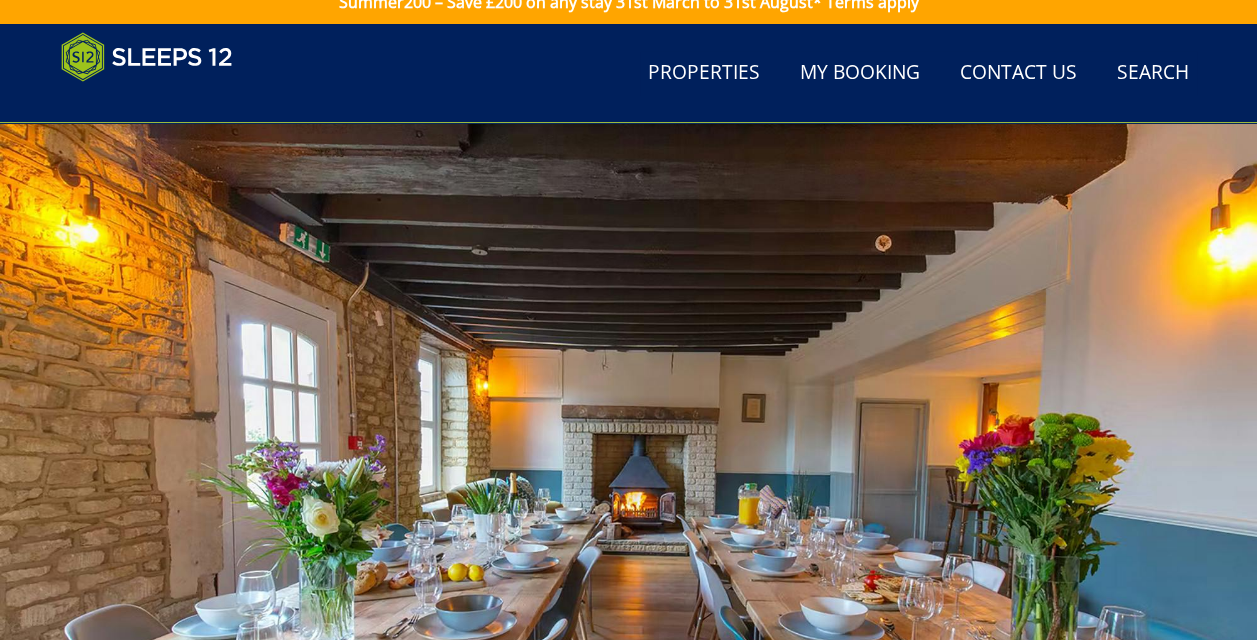 scroll, scrollTop: 0, scrollLeft: 0, axis: both 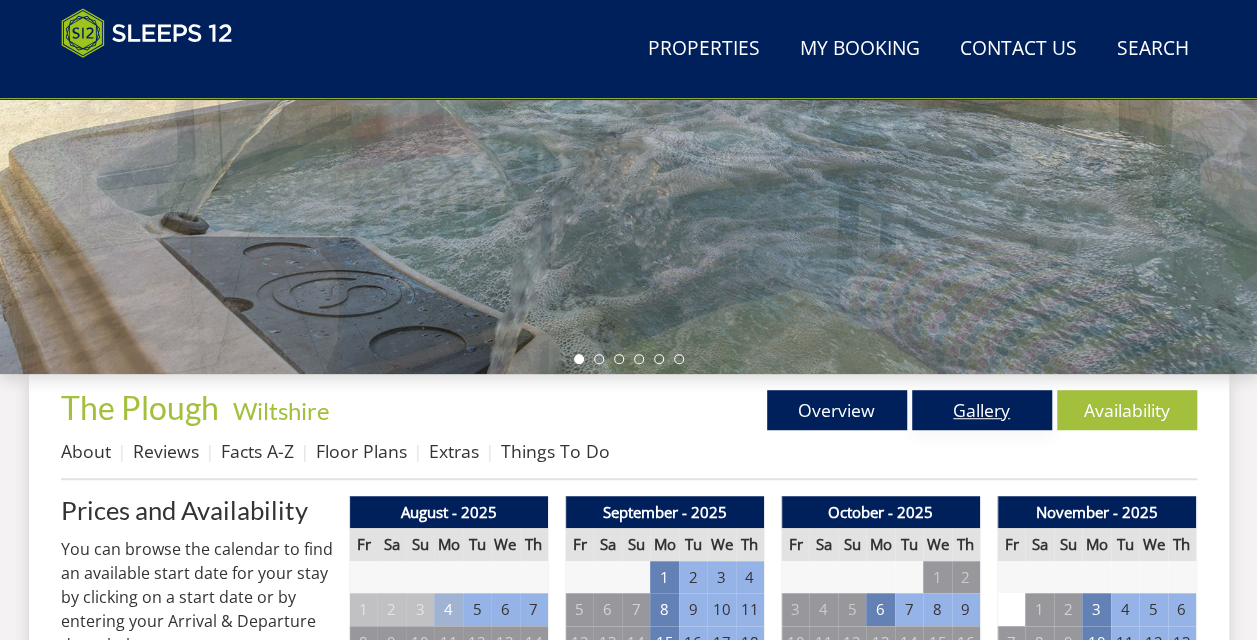click on "Gallery" at bounding box center [982, 410] 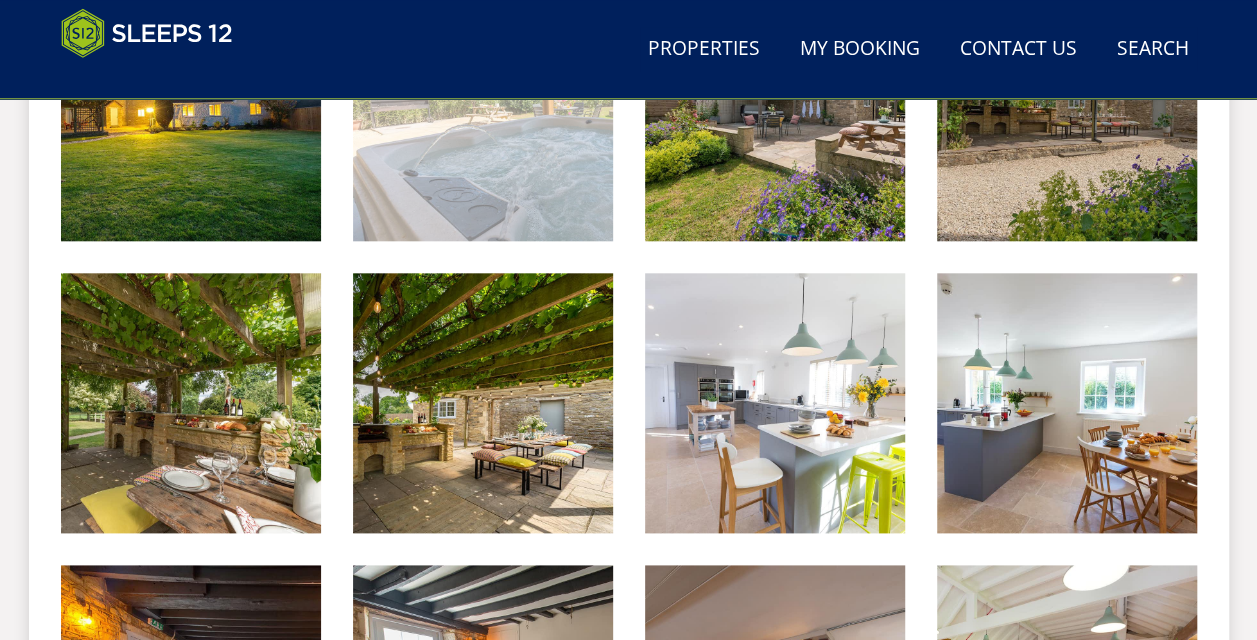 scroll, scrollTop: 944, scrollLeft: 0, axis: vertical 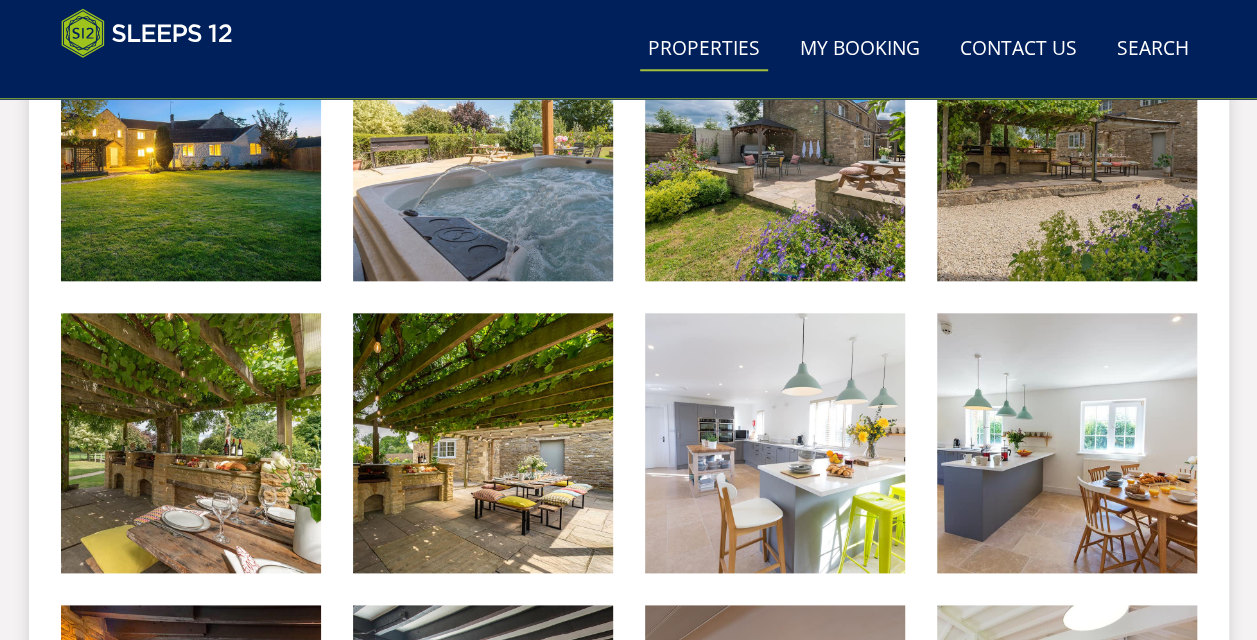 click on "Properties" at bounding box center [704, 49] 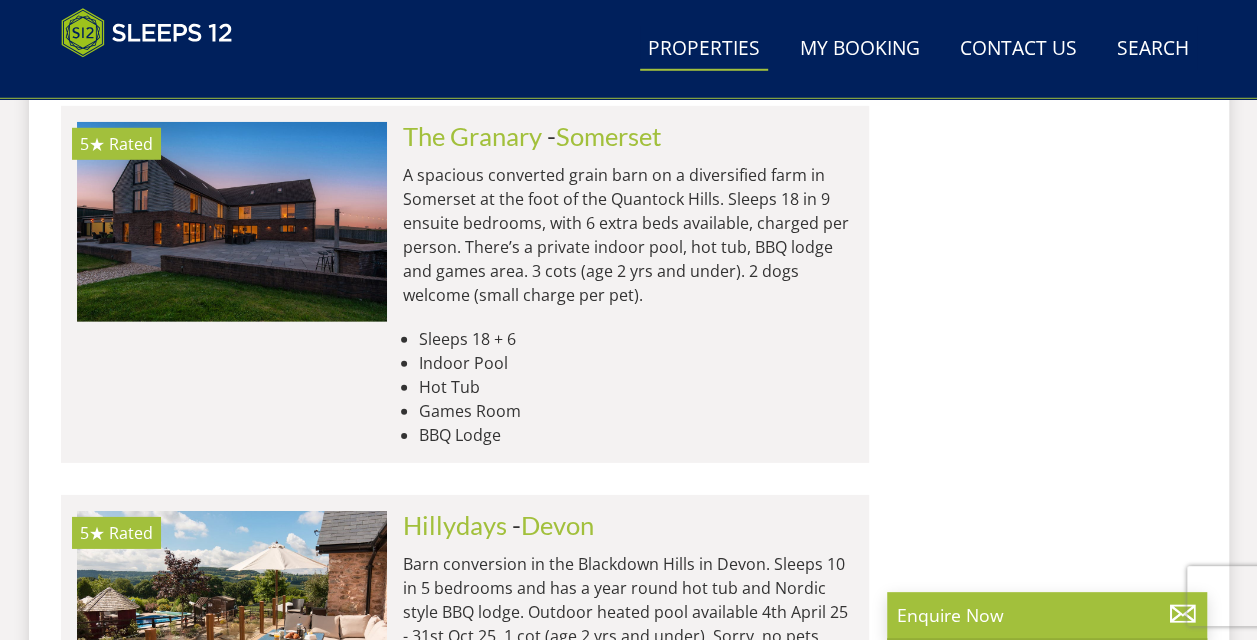 scroll, scrollTop: 2876, scrollLeft: 0, axis: vertical 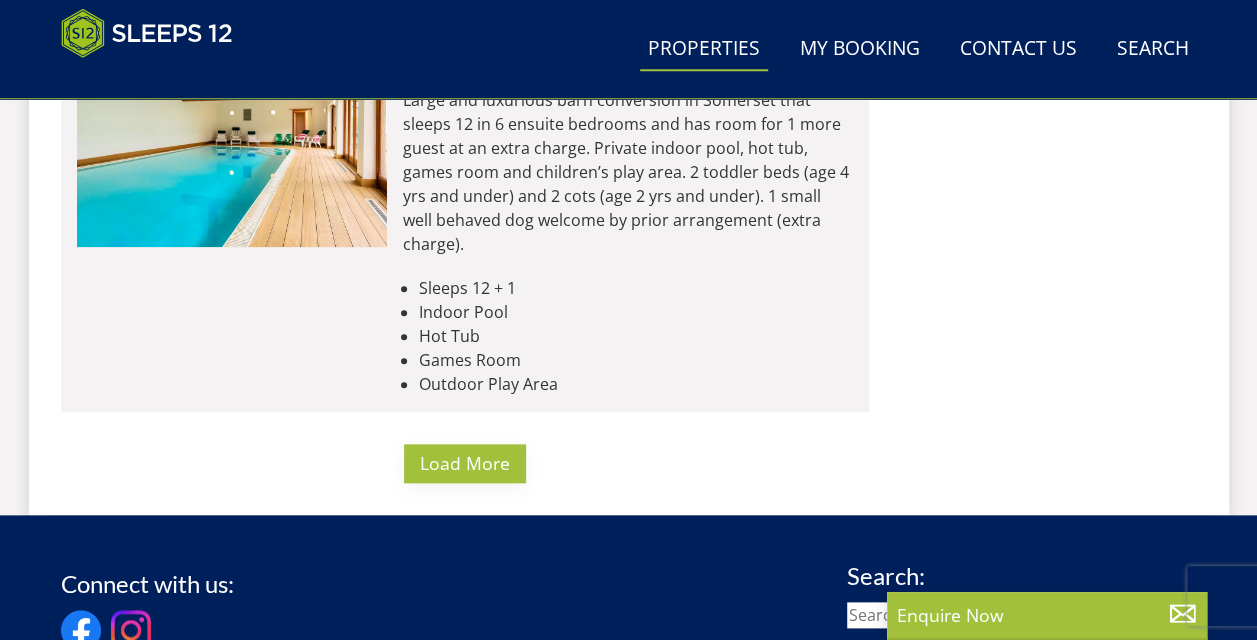 click on "Load More" at bounding box center (465, 463) 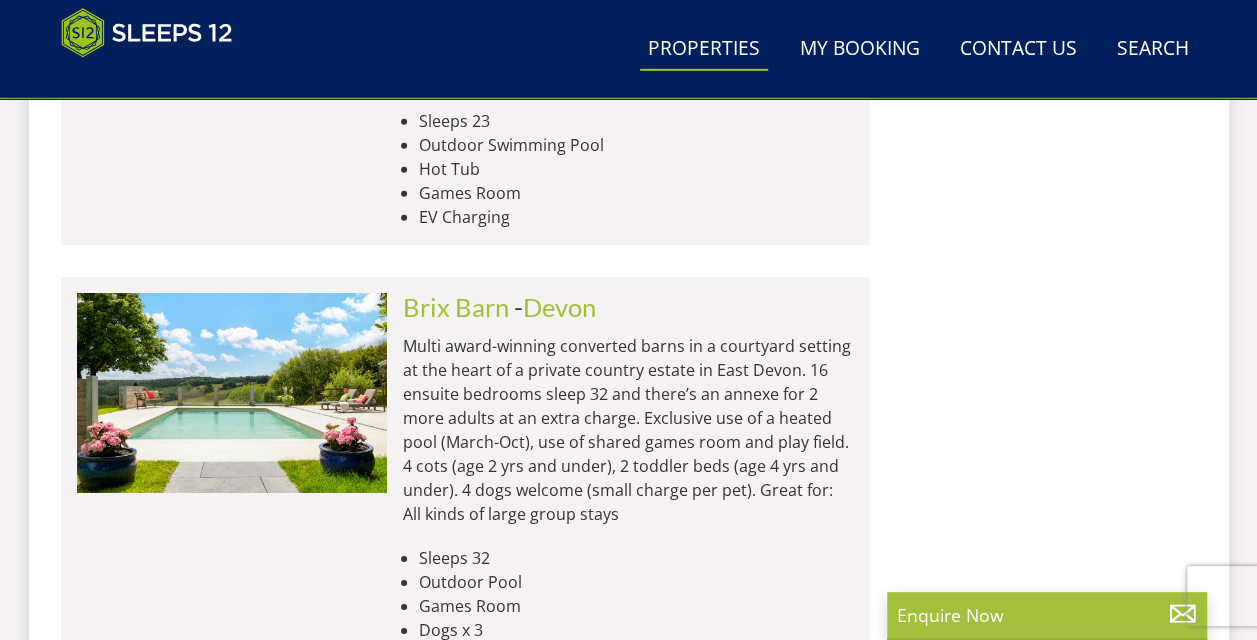scroll, scrollTop: 10562, scrollLeft: 0, axis: vertical 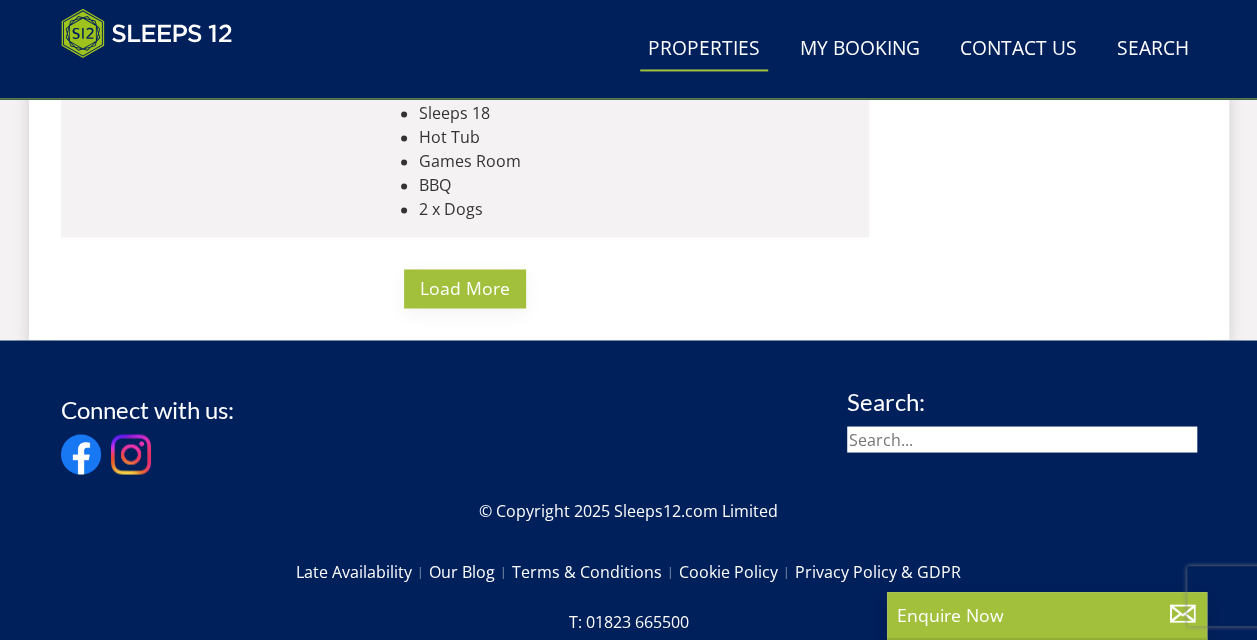 click on "Load More" at bounding box center [465, 288] 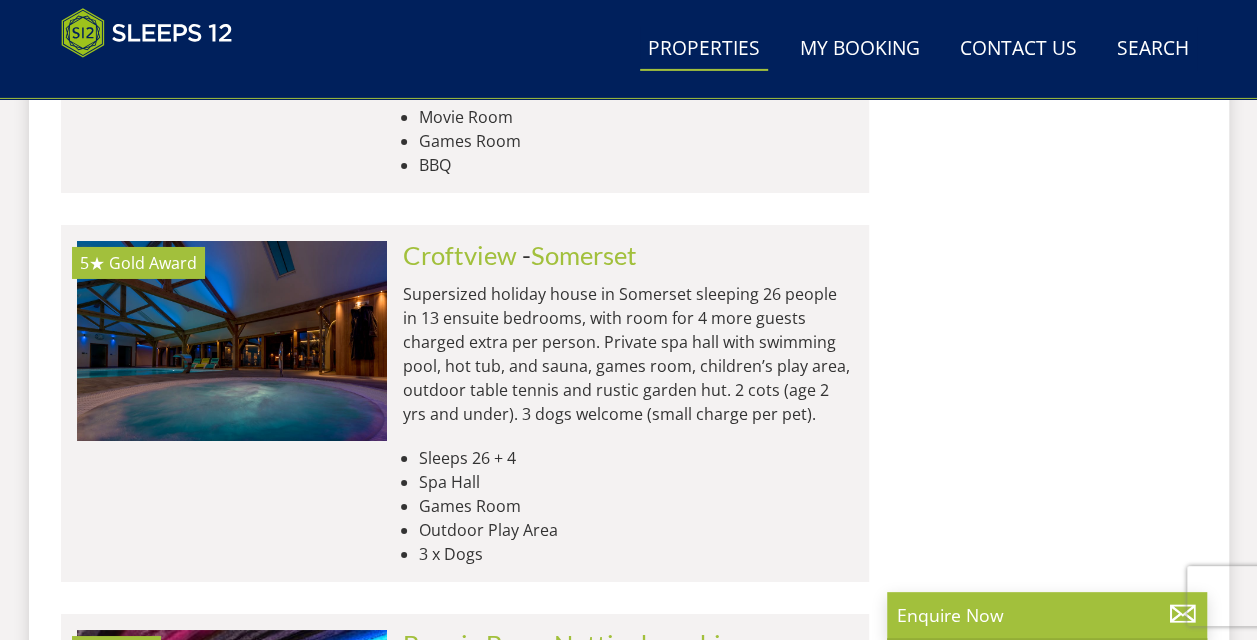 scroll, scrollTop: 18393, scrollLeft: 0, axis: vertical 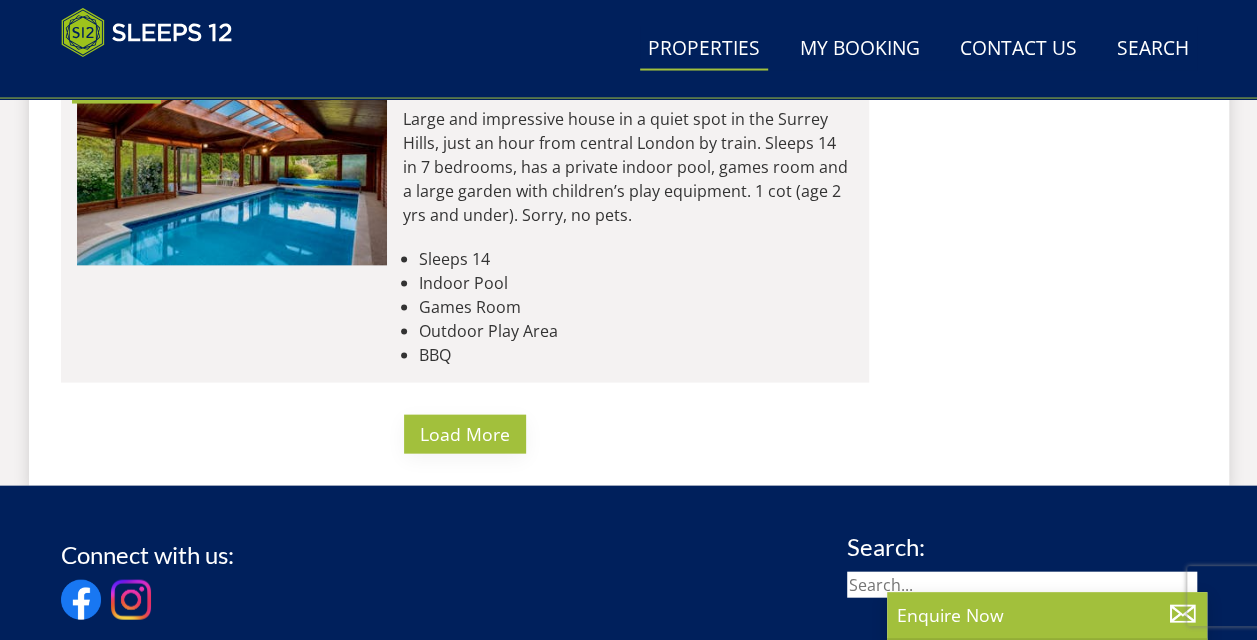 click on "Load More" at bounding box center (465, 434) 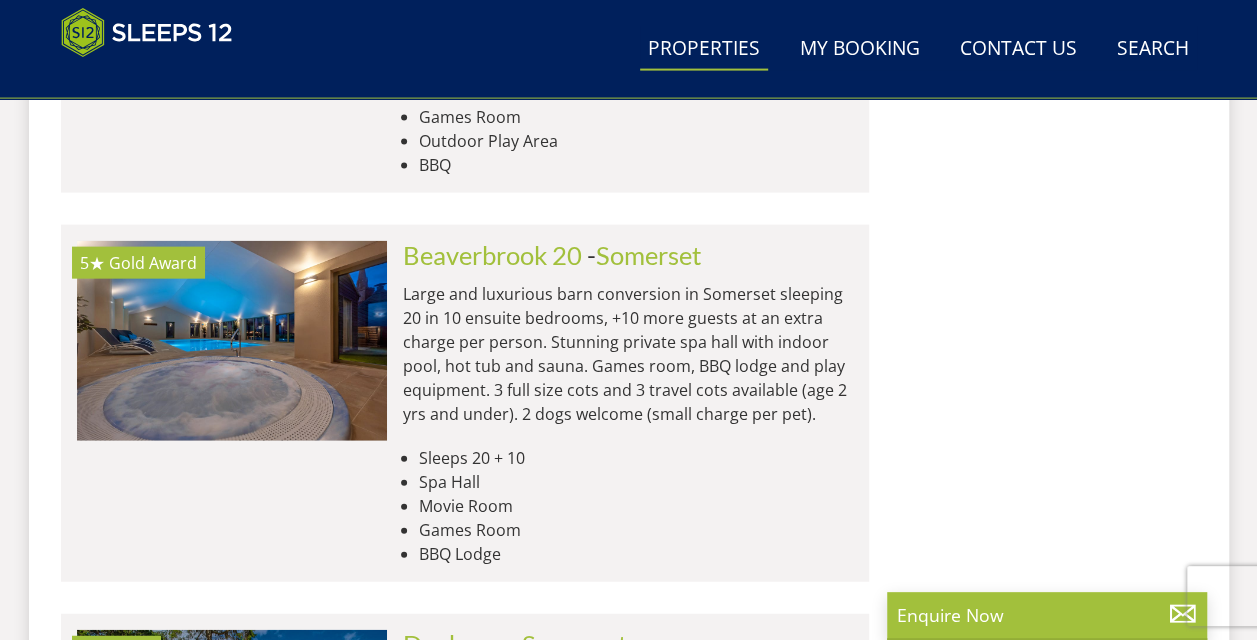 scroll, scrollTop: 24775, scrollLeft: 0, axis: vertical 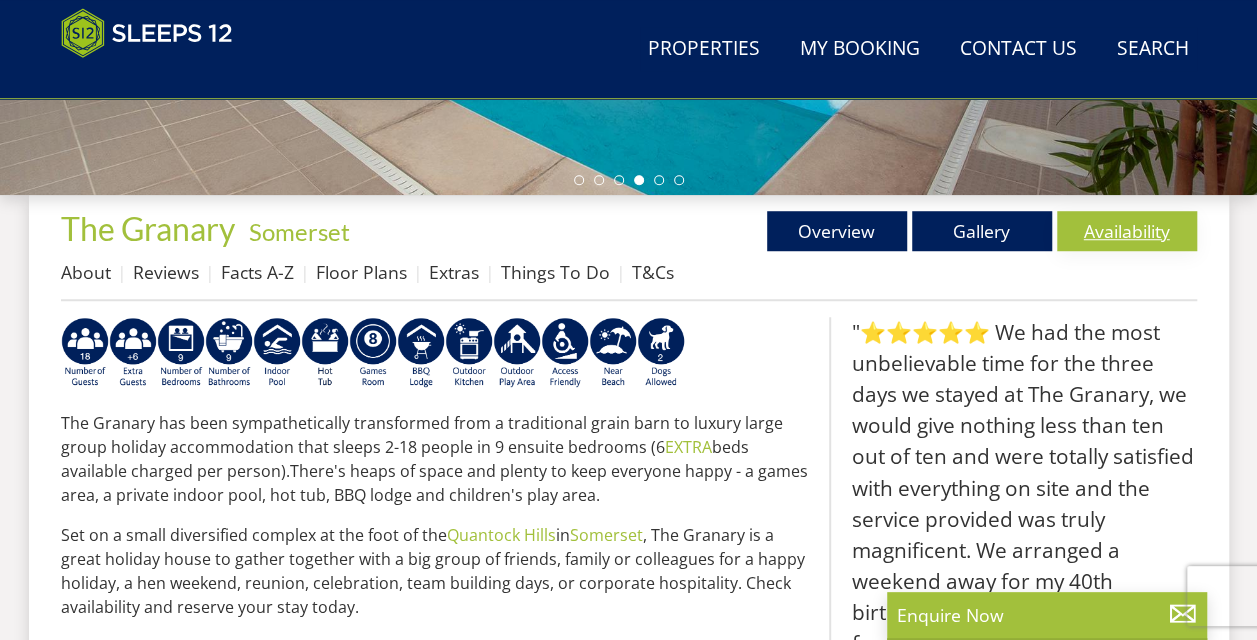 click on "Availability" at bounding box center [1127, 231] 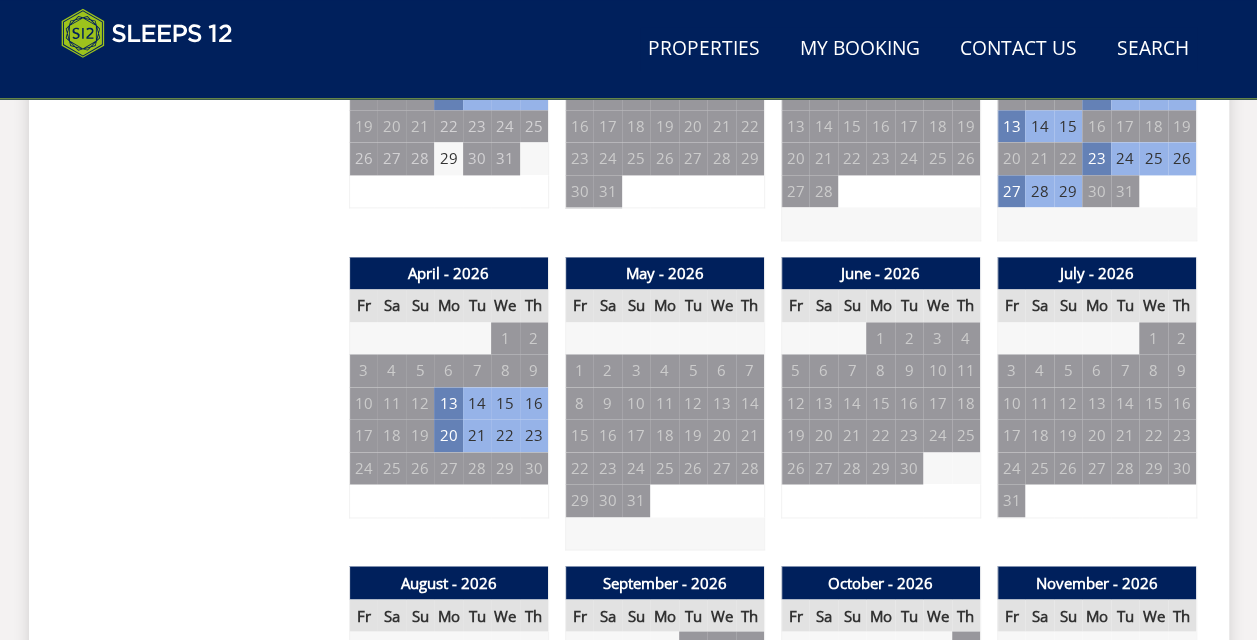 scroll, scrollTop: 1328, scrollLeft: 0, axis: vertical 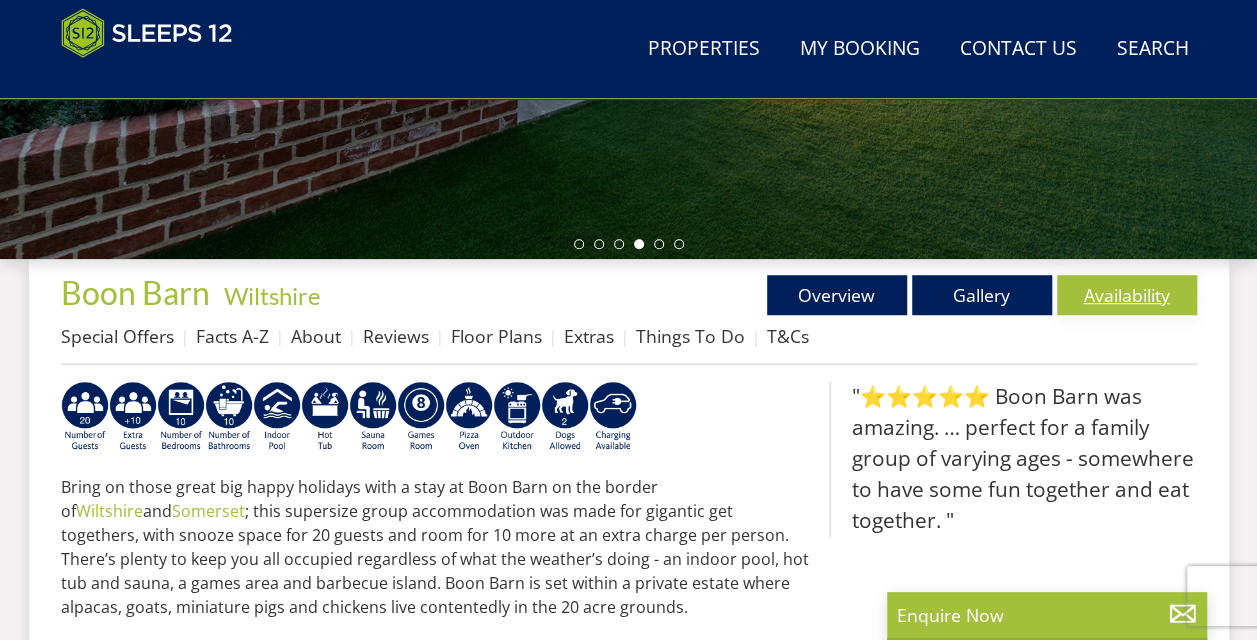click on "Availability" at bounding box center (1127, 295) 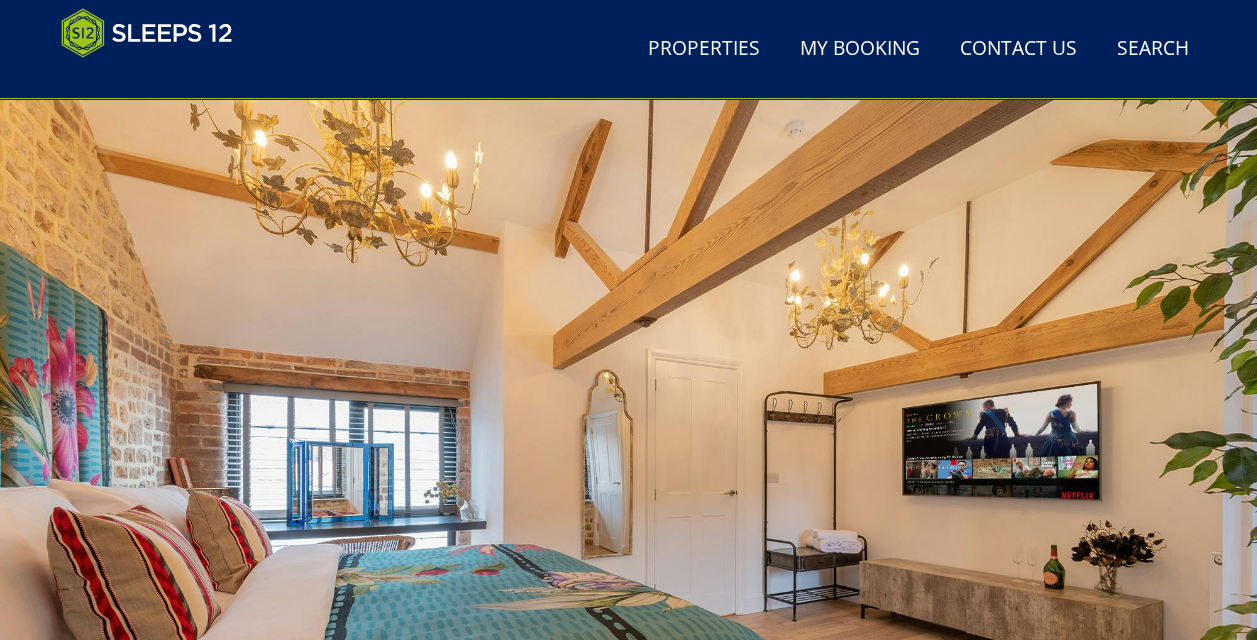 scroll, scrollTop: 0, scrollLeft: 0, axis: both 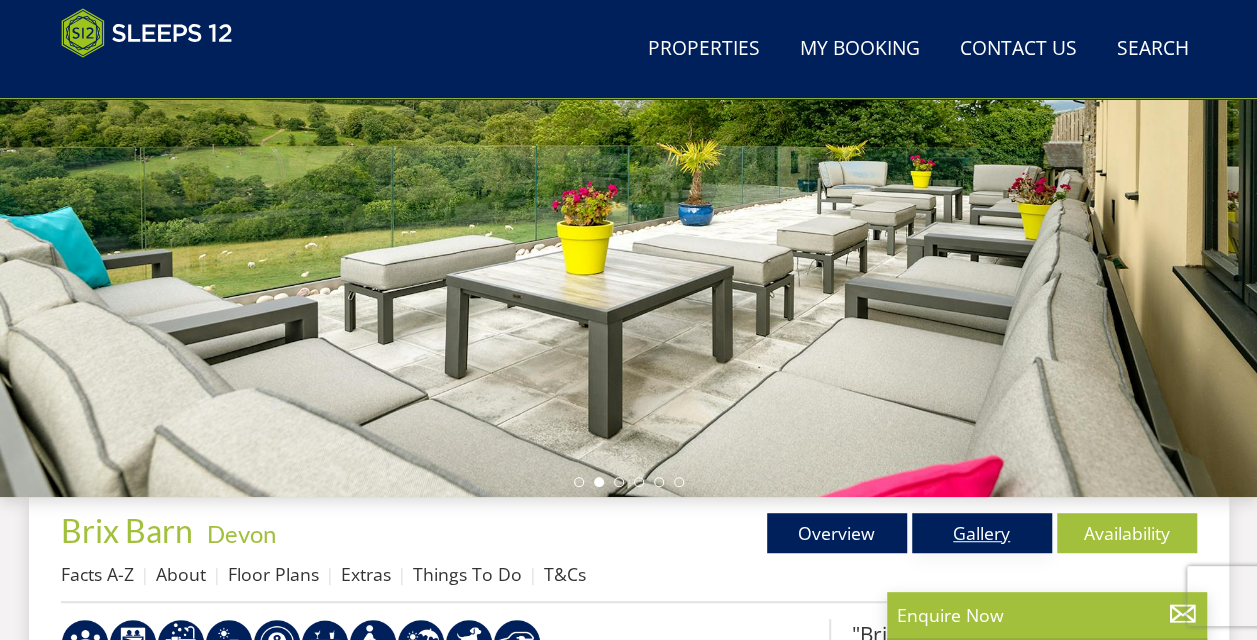 click on "Gallery" at bounding box center [982, 533] 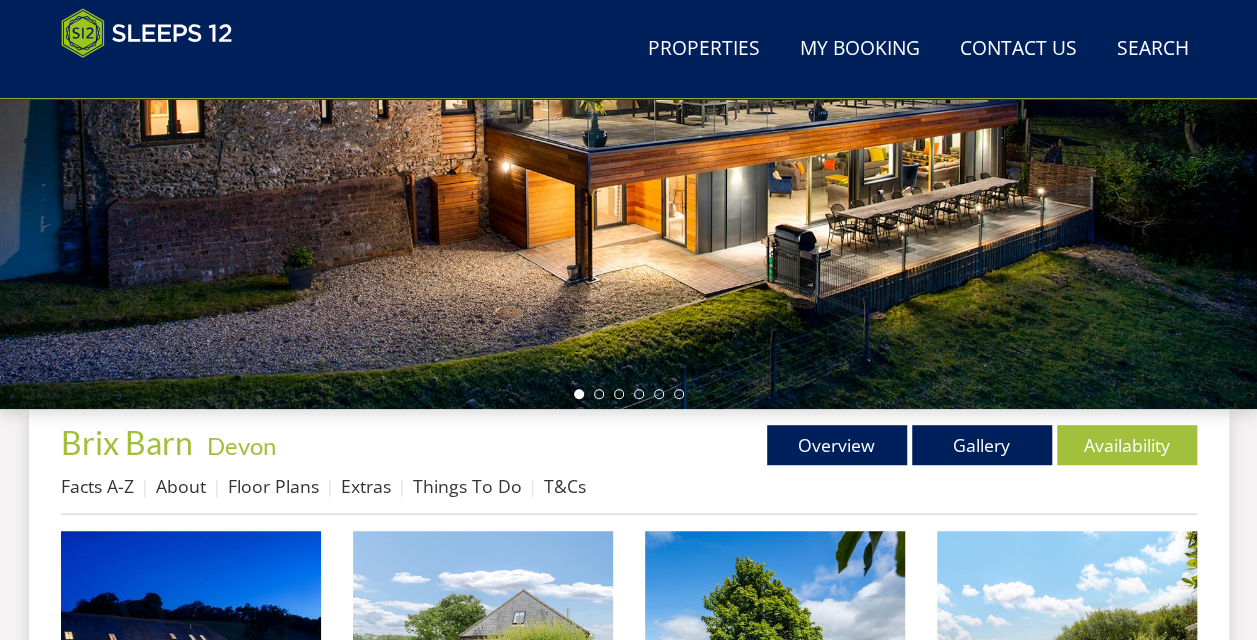 scroll, scrollTop: 436, scrollLeft: 0, axis: vertical 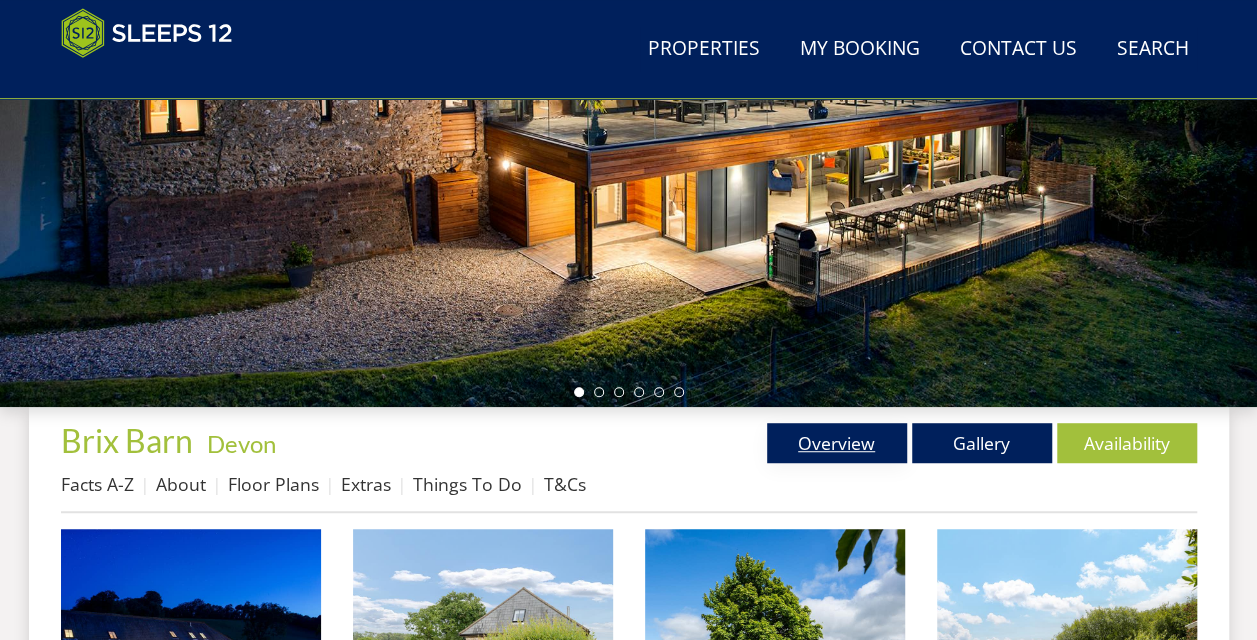 click on "Overview" at bounding box center [837, 443] 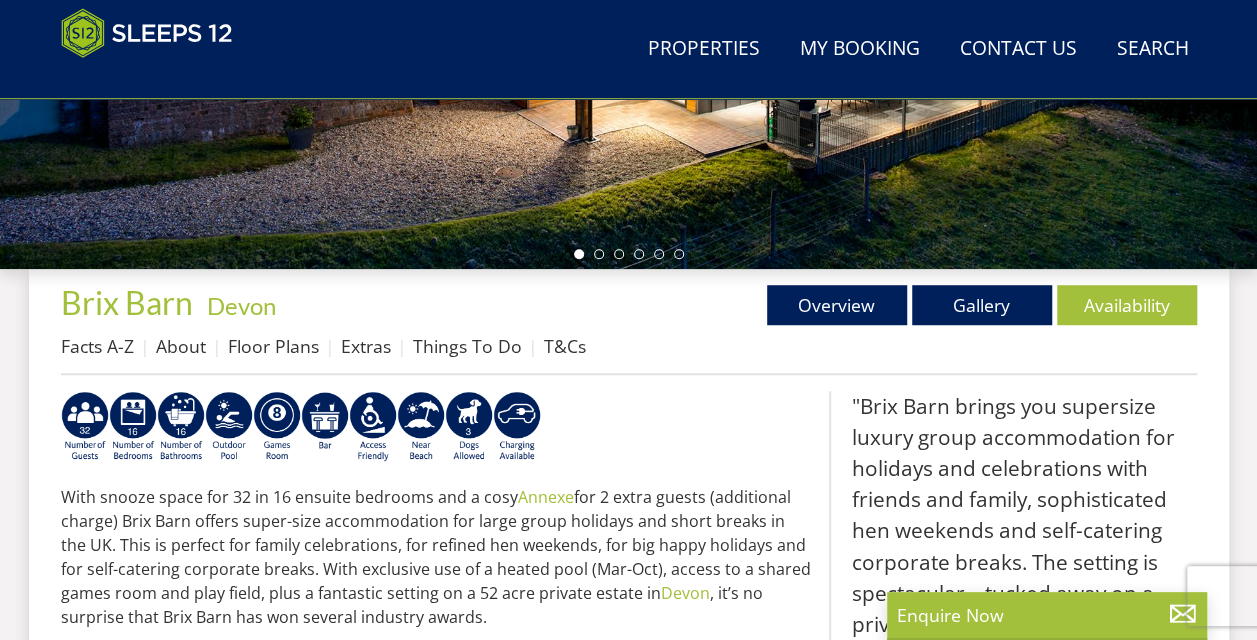 scroll, scrollTop: 602, scrollLeft: 0, axis: vertical 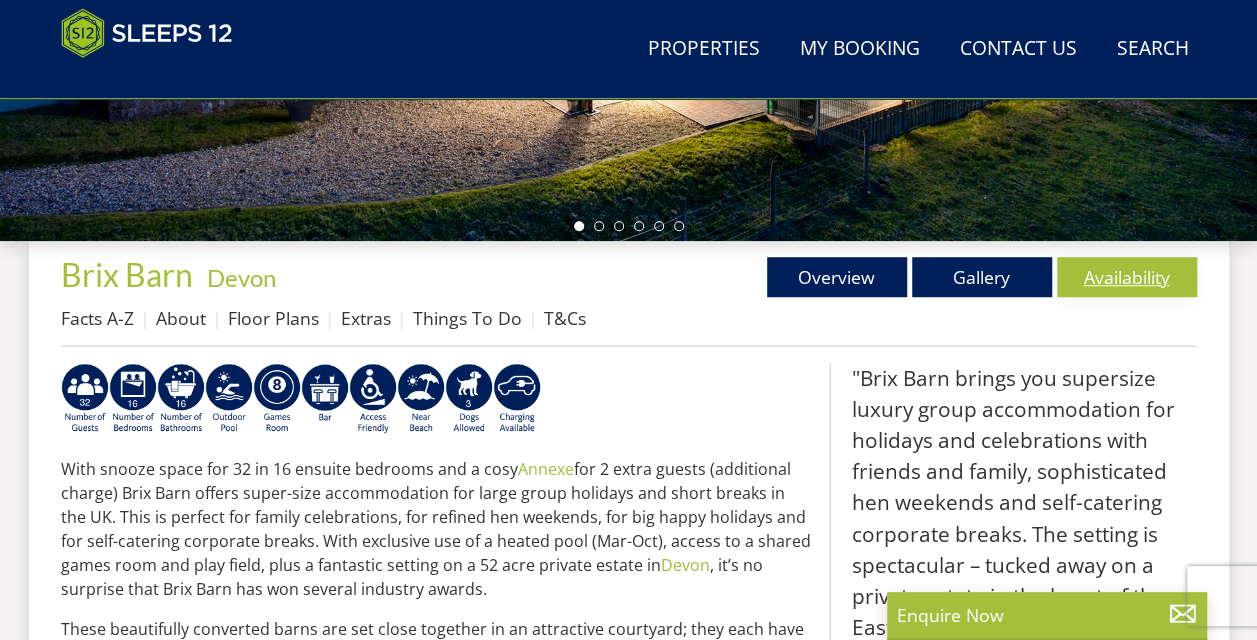 click on "Availability" at bounding box center (1127, 277) 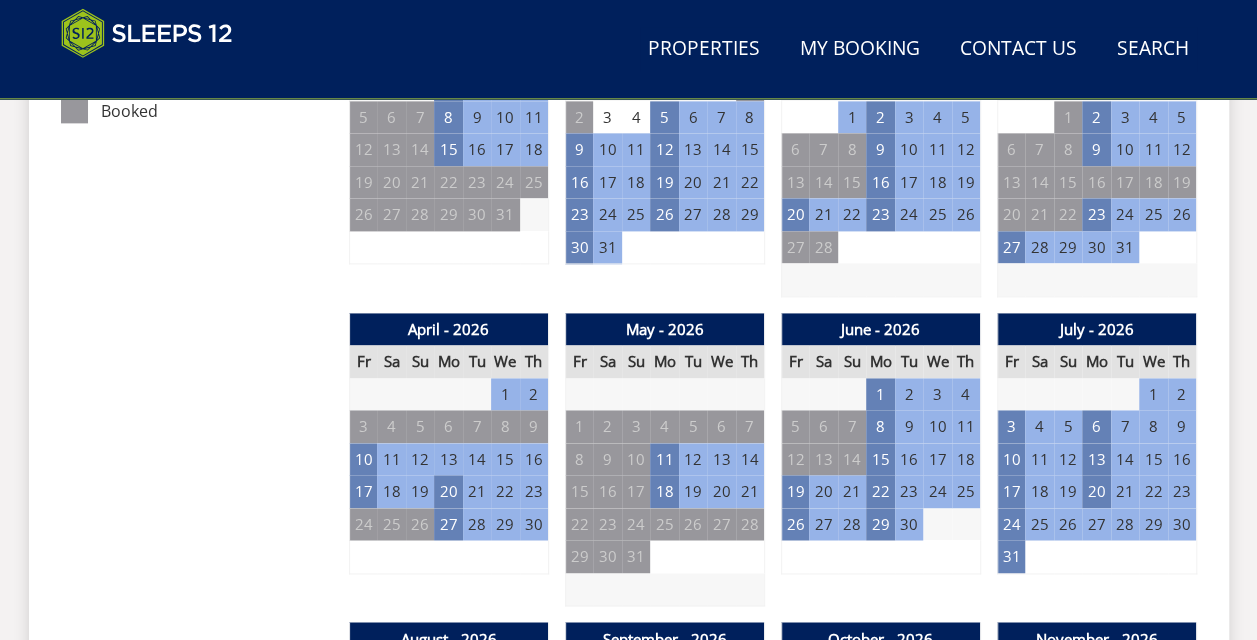 scroll, scrollTop: 1272, scrollLeft: 0, axis: vertical 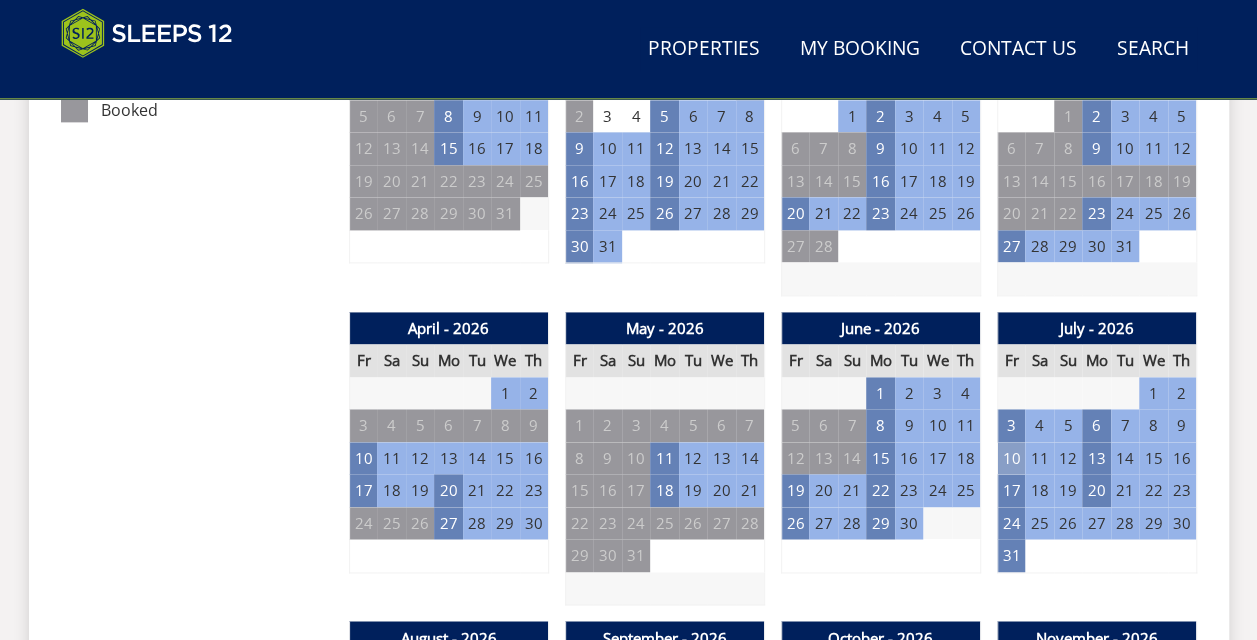 click on "10" at bounding box center (1011, 458) 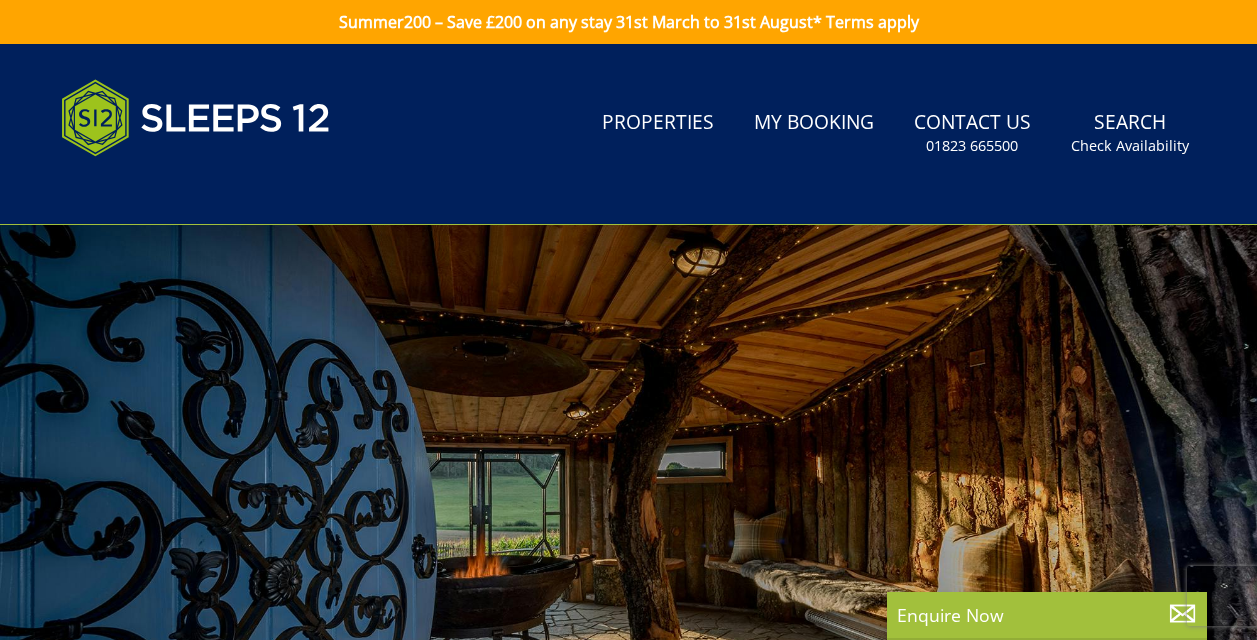 scroll, scrollTop: 0, scrollLeft: 0, axis: both 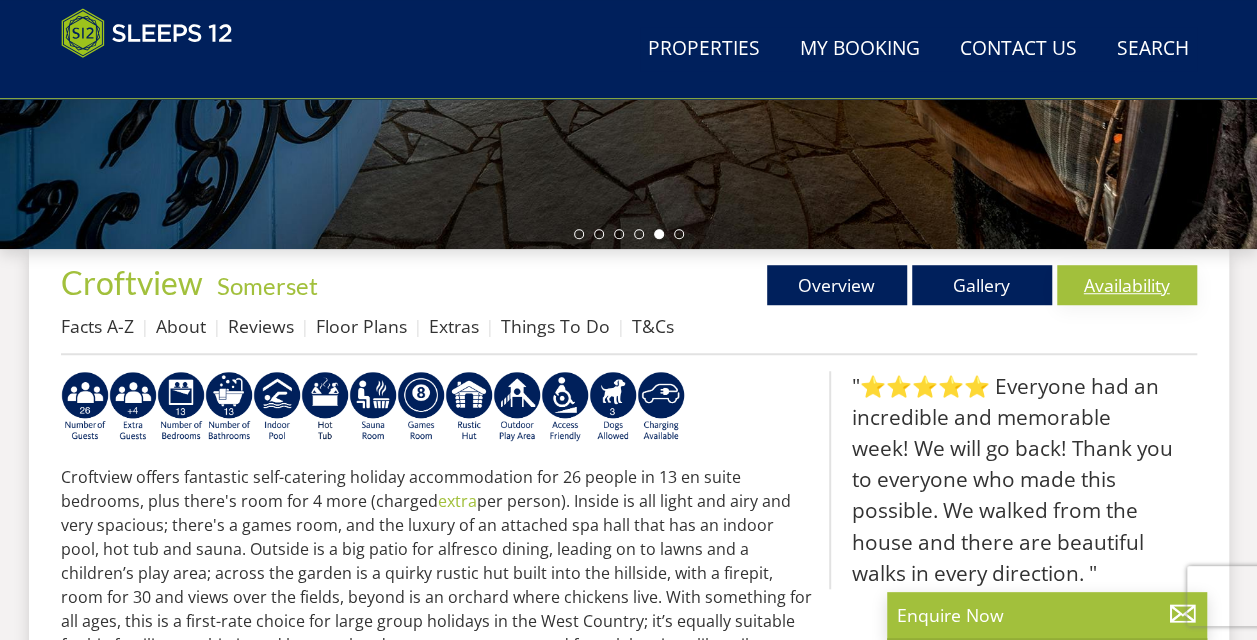 click on "Availability" at bounding box center [1127, 285] 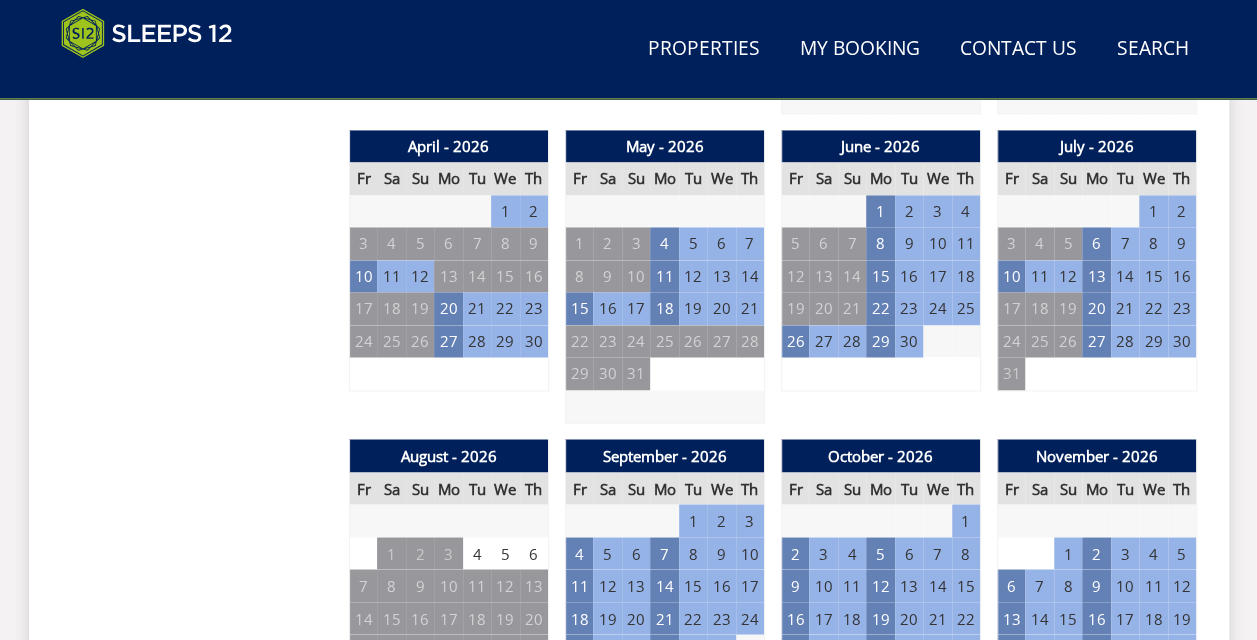 scroll, scrollTop: 1462, scrollLeft: 0, axis: vertical 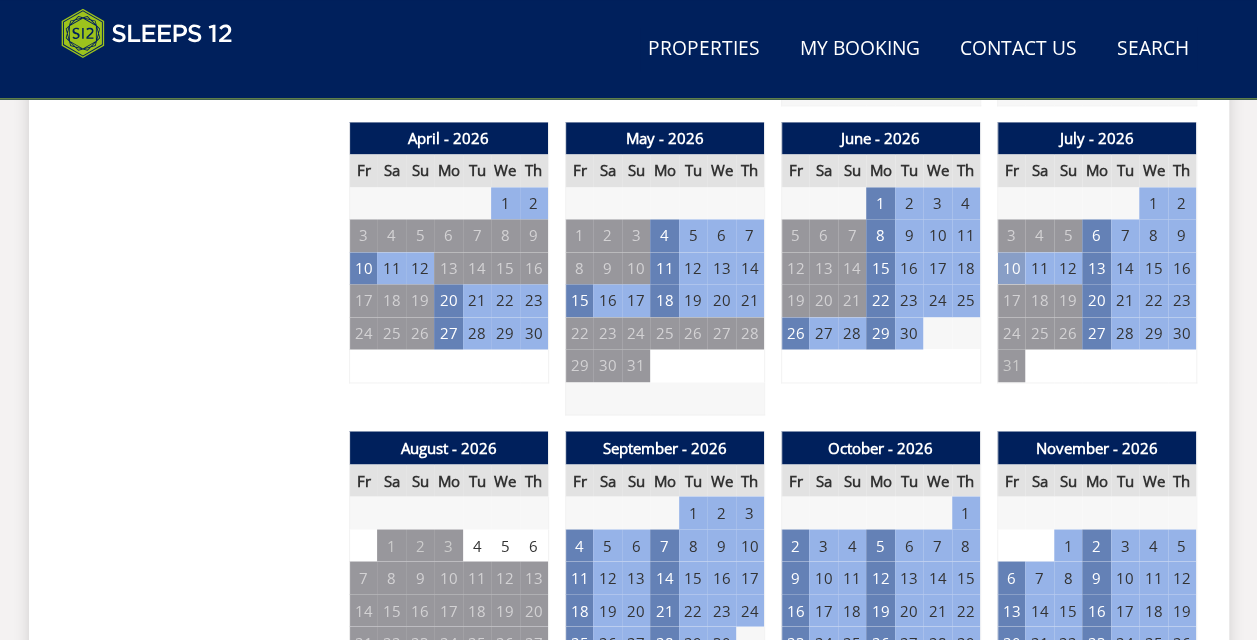 click on "10" at bounding box center [1011, 268] 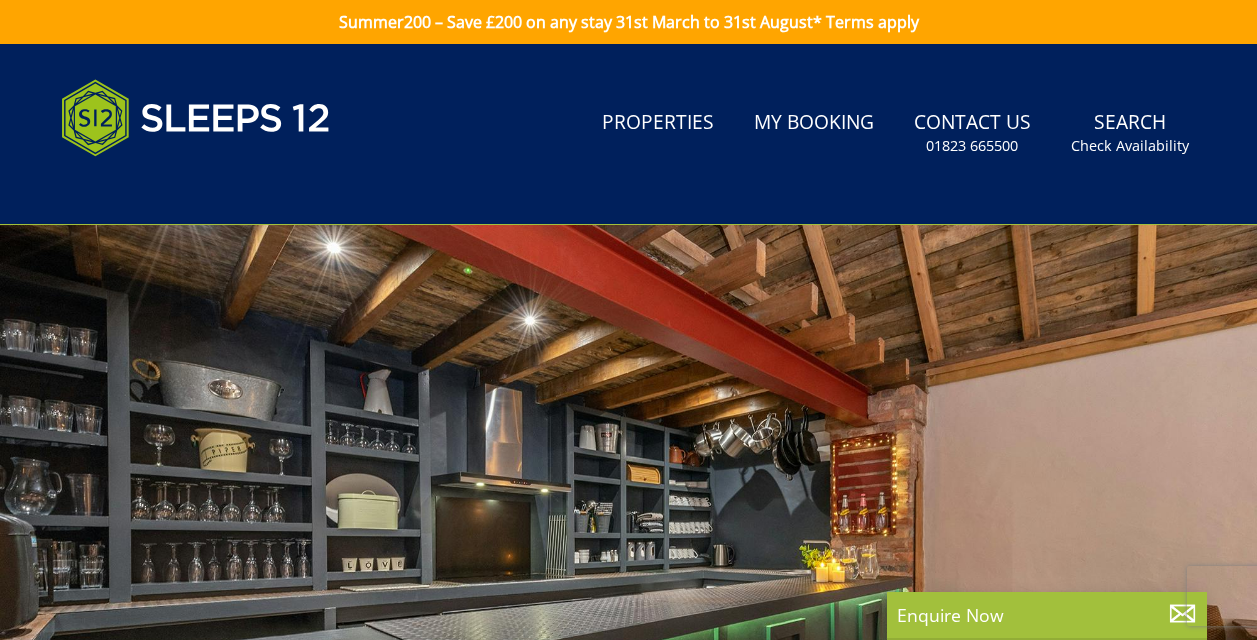scroll, scrollTop: 0, scrollLeft: 0, axis: both 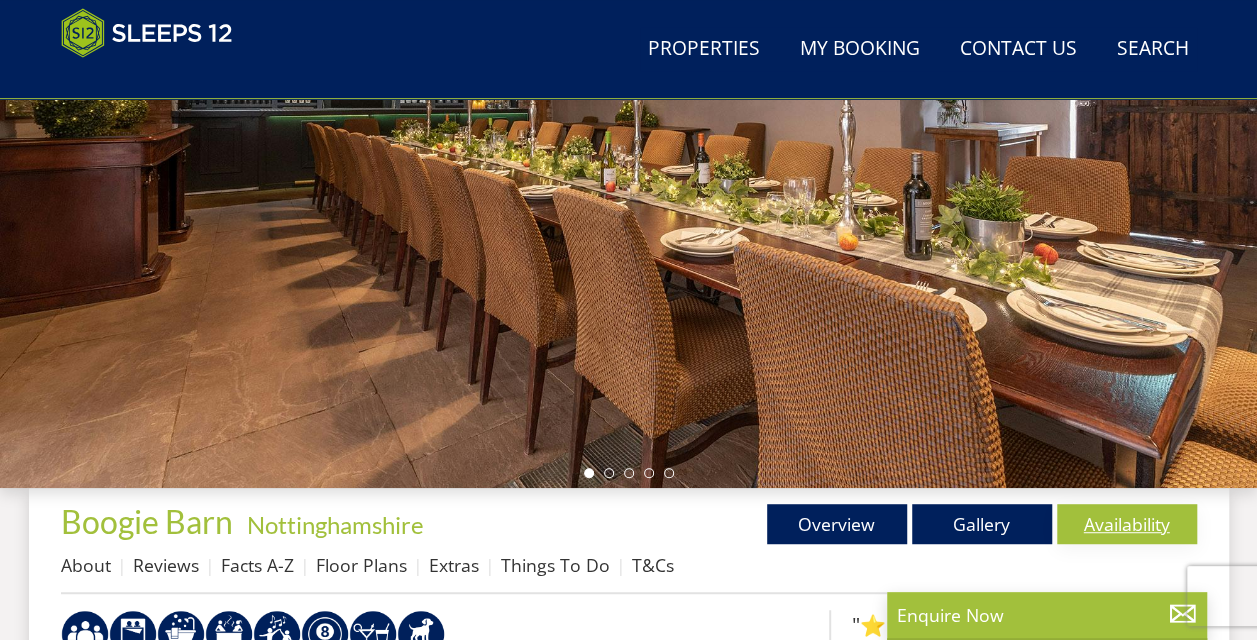 click on "Availability" at bounding box center (1127, 524) 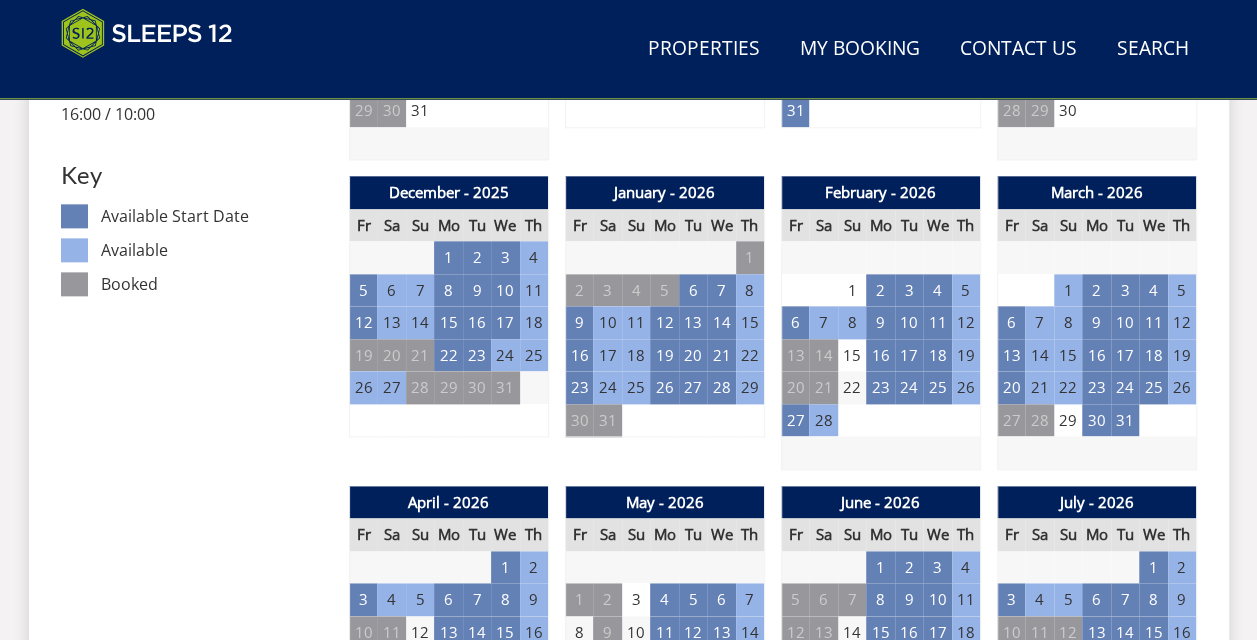 scroll, scrollTop: 1227, scrollLeft: 0, axis: vertical 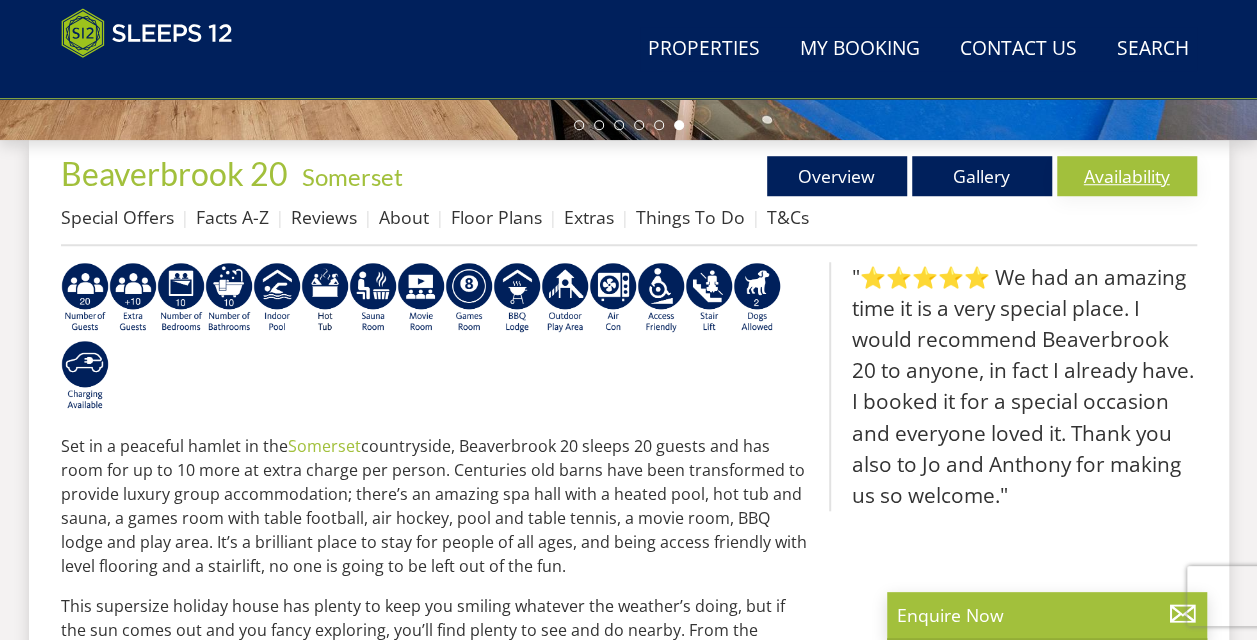 click on "Availability" at bounding box center [1127, 176] 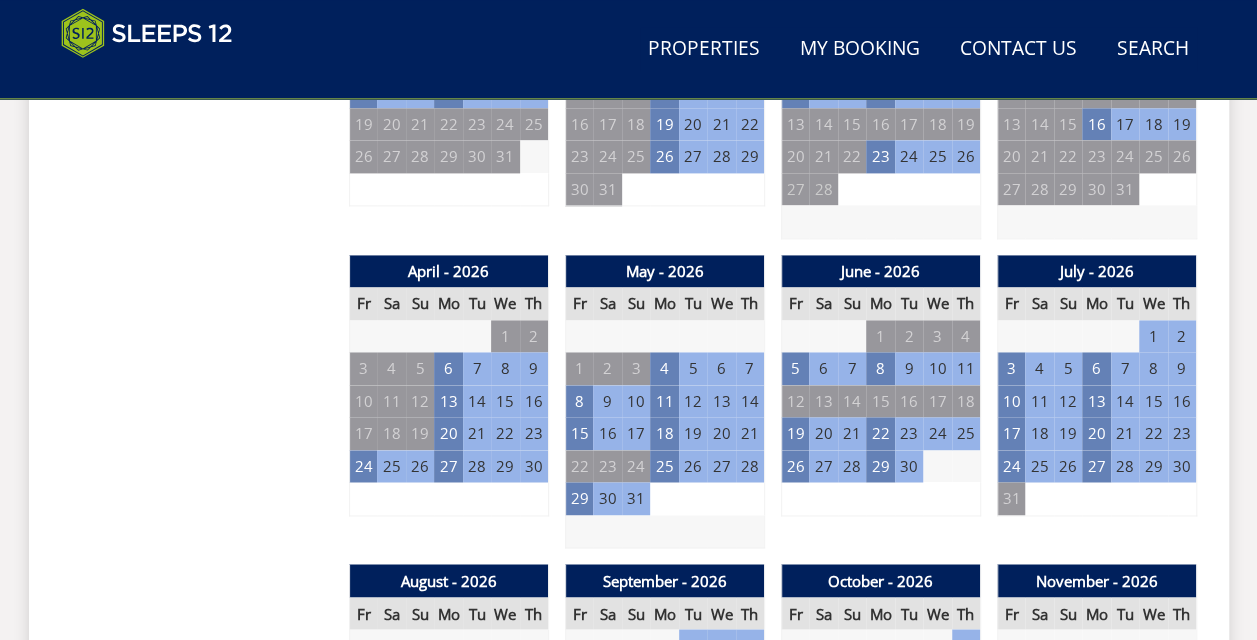scroll, scrollTop: 1354, scrollLeft: 0, axis: vertical 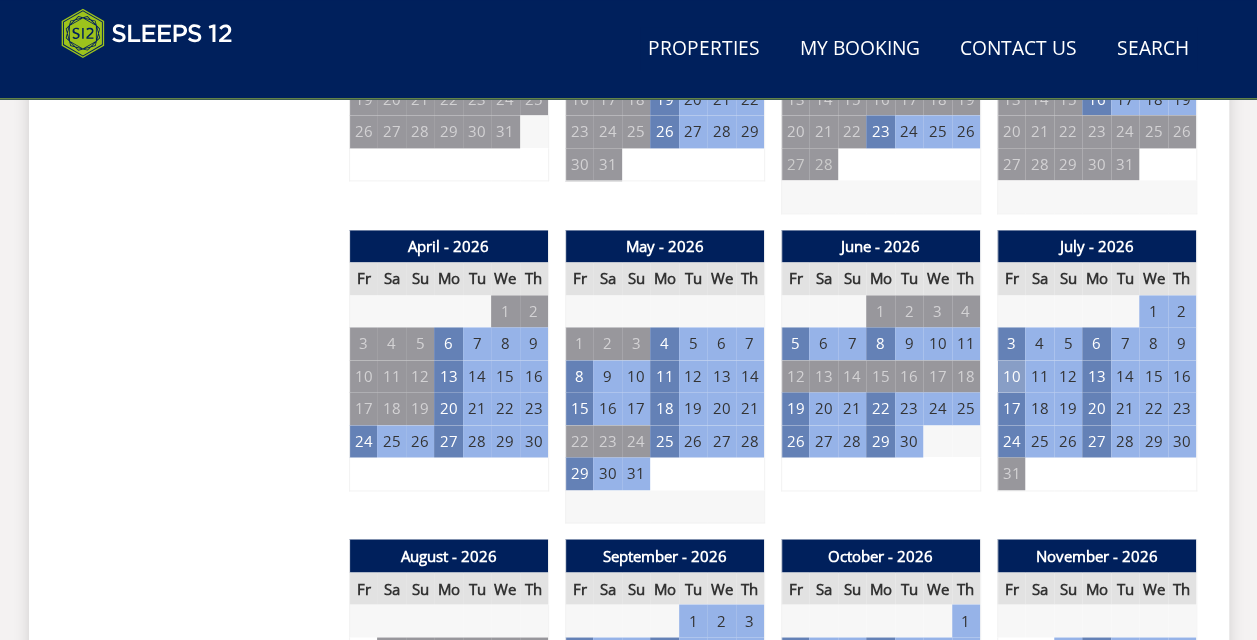 click on "10" at bounding box center [1011, 376] 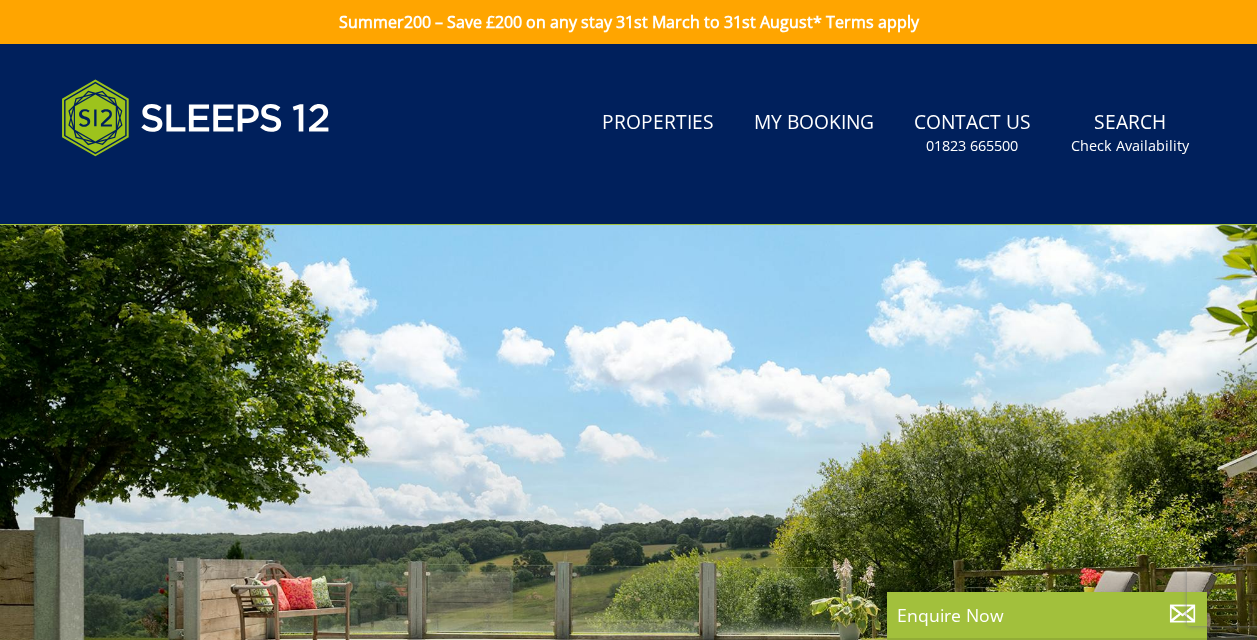 scroll, scrollTop: 0, scrollLeft: 0, axis: both 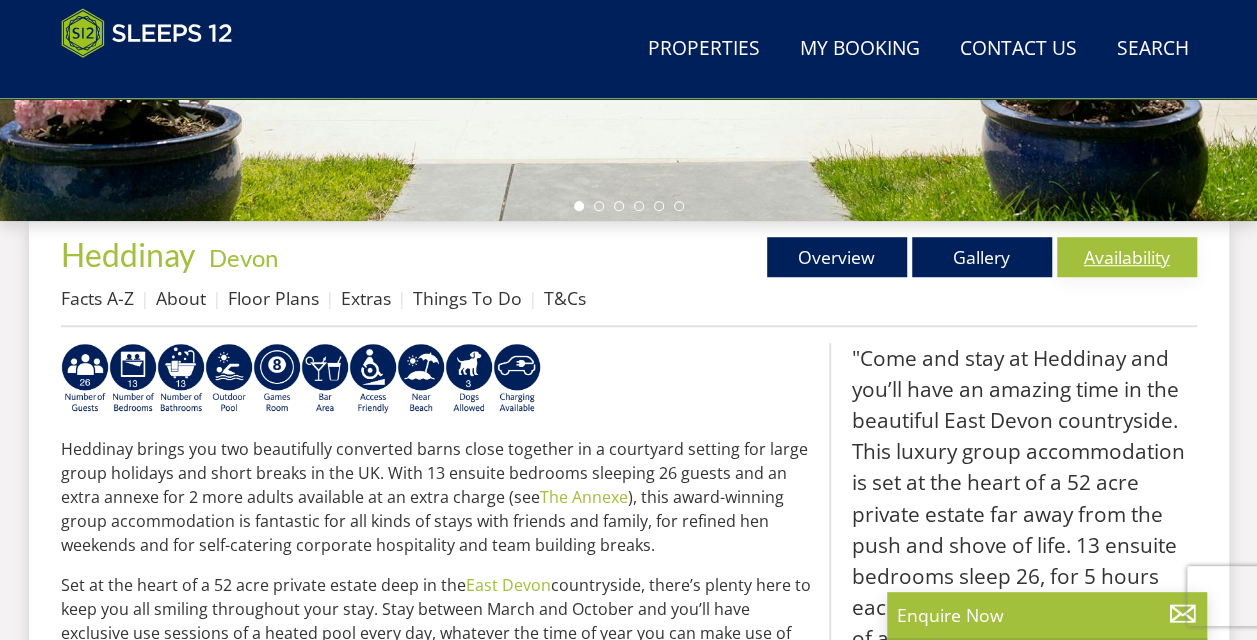 click on "Availability" at bounding box center (1127, 257) 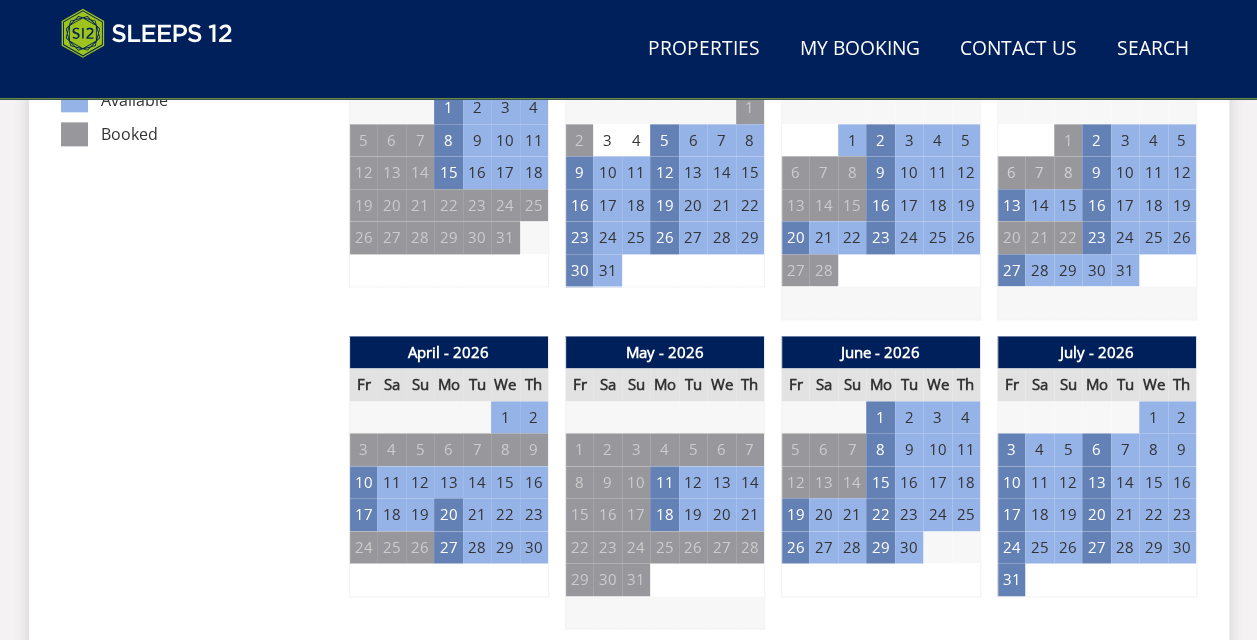 scroll, scrollTop: 1256, scrollLeft: 0, axis: vertical 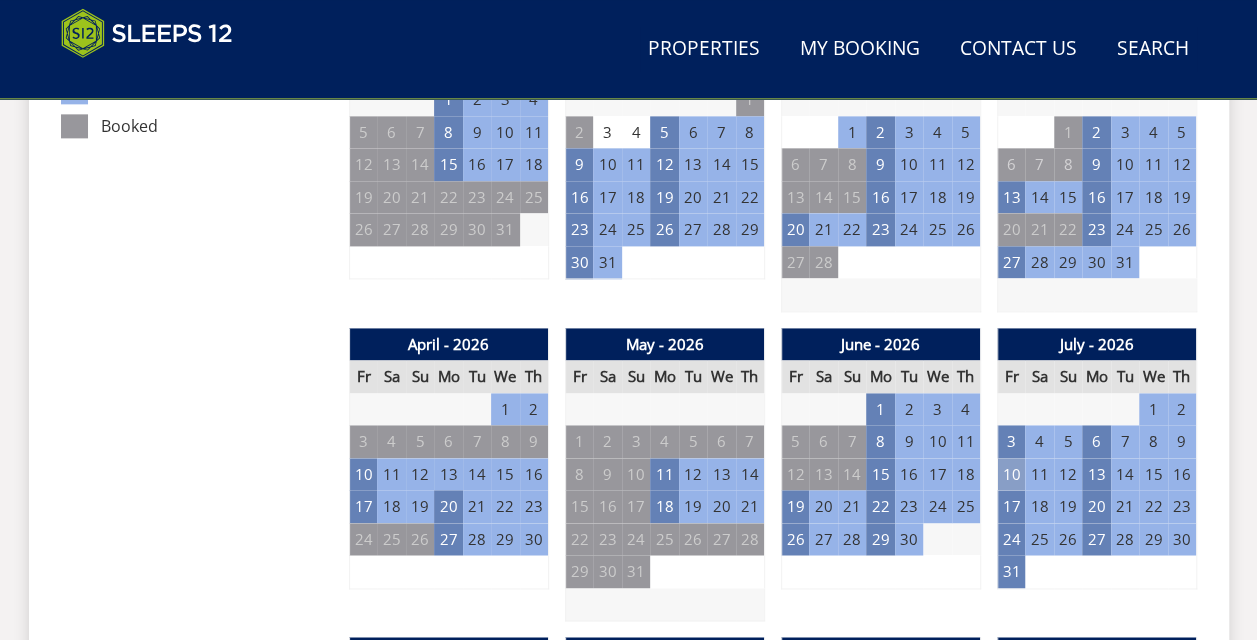 click on "10" at bounding box center (1011, 474) 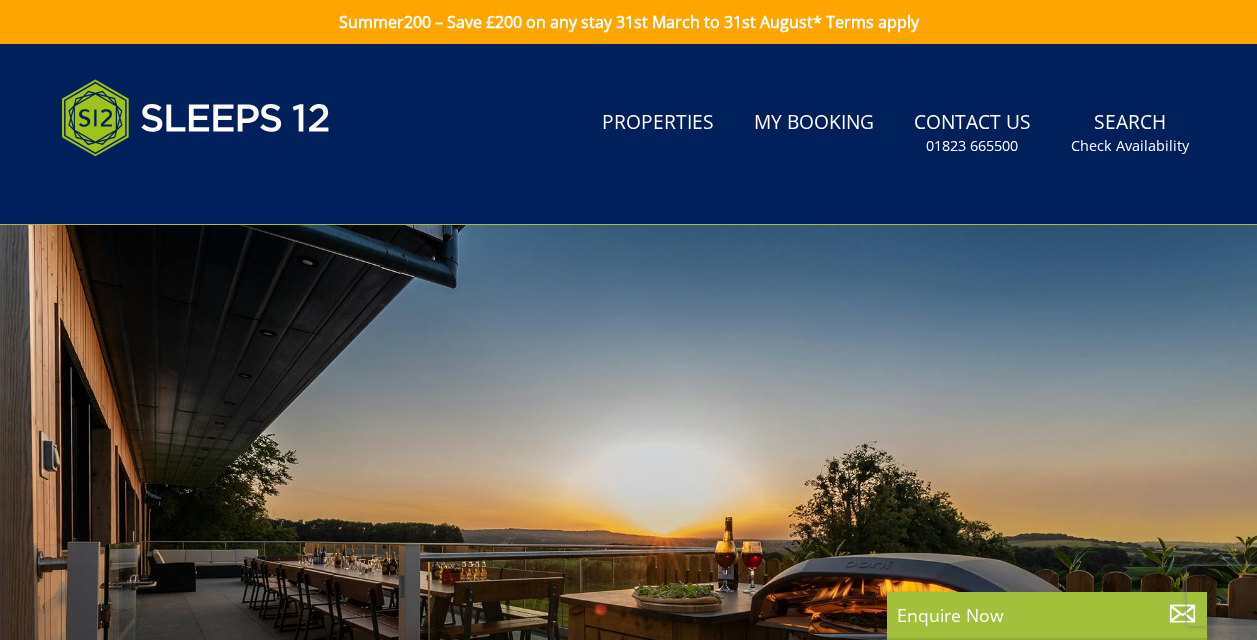 scroll, scrollTop: 0, scrollLeft: 0, axis: both 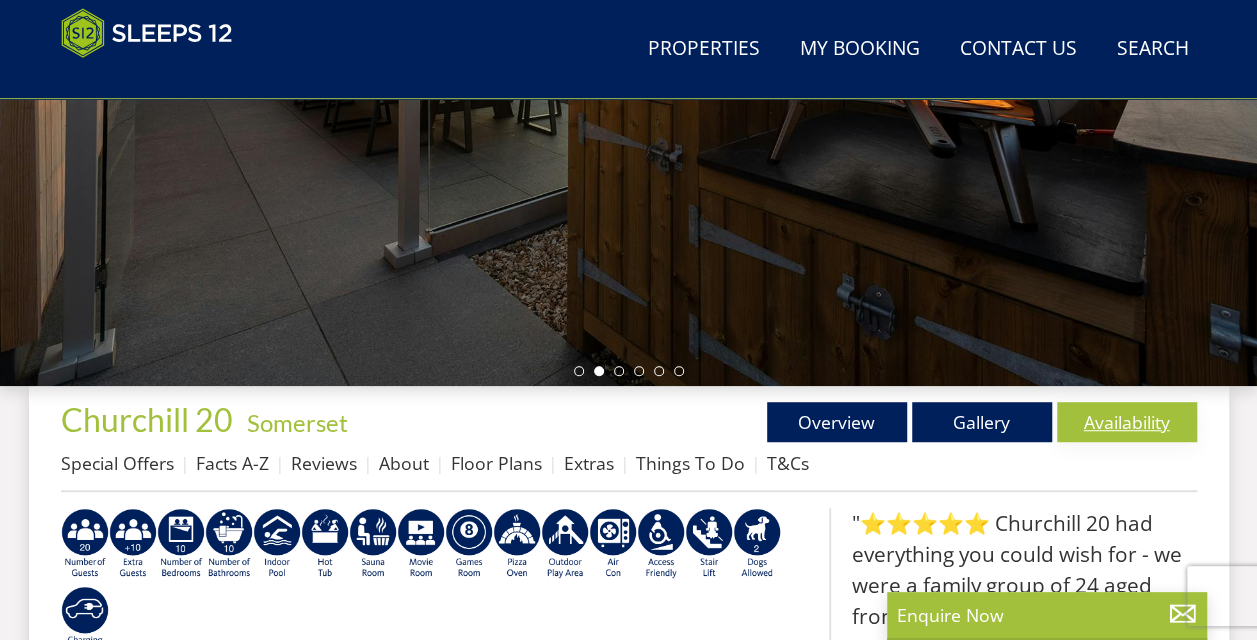 click on "Availability" at bounding box center [1127, 422] 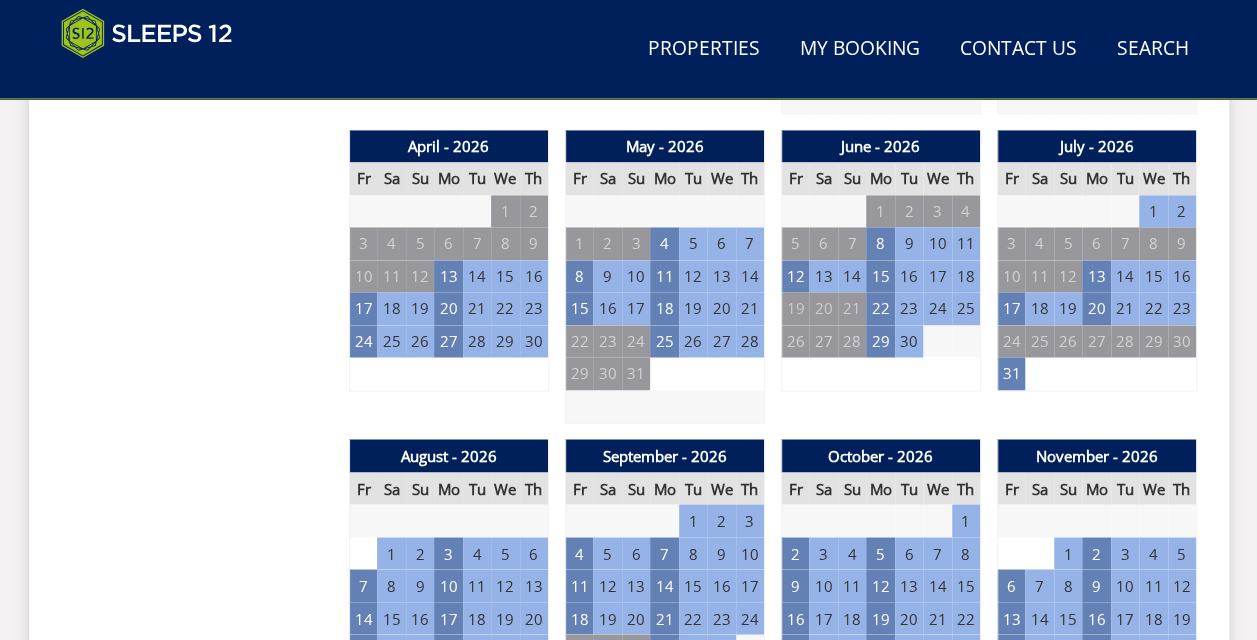 scroll, scrollTop: 1455, scrollLeft: 0, axis: vertical 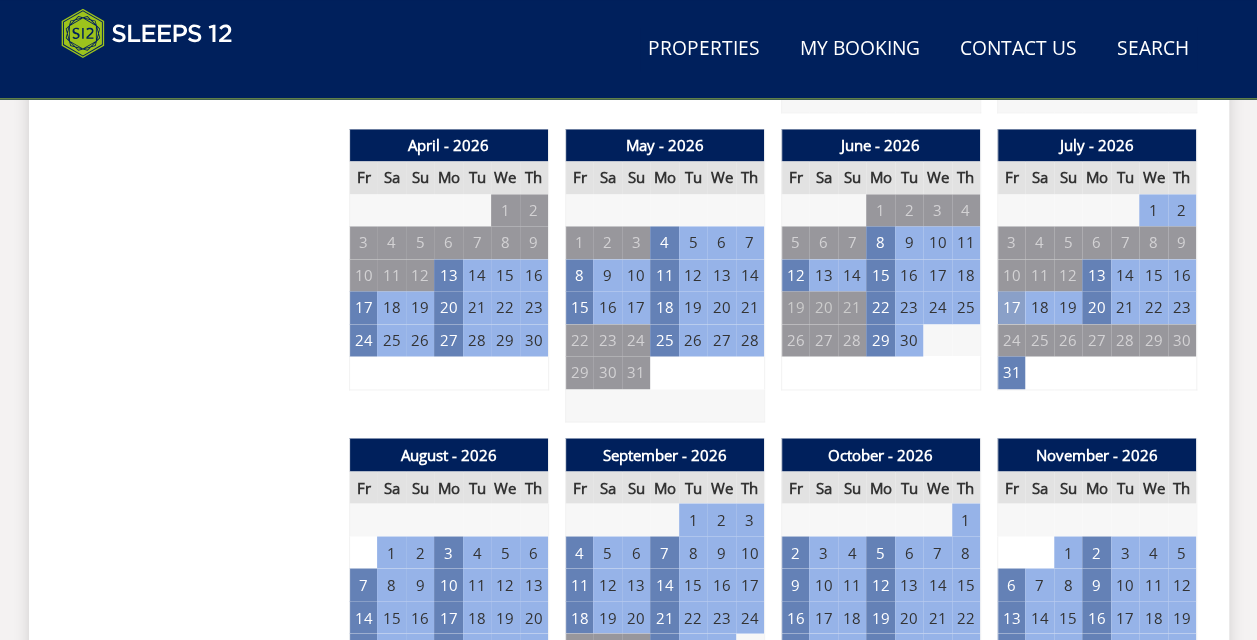 click on "17" at bounding box center [1011, 307] 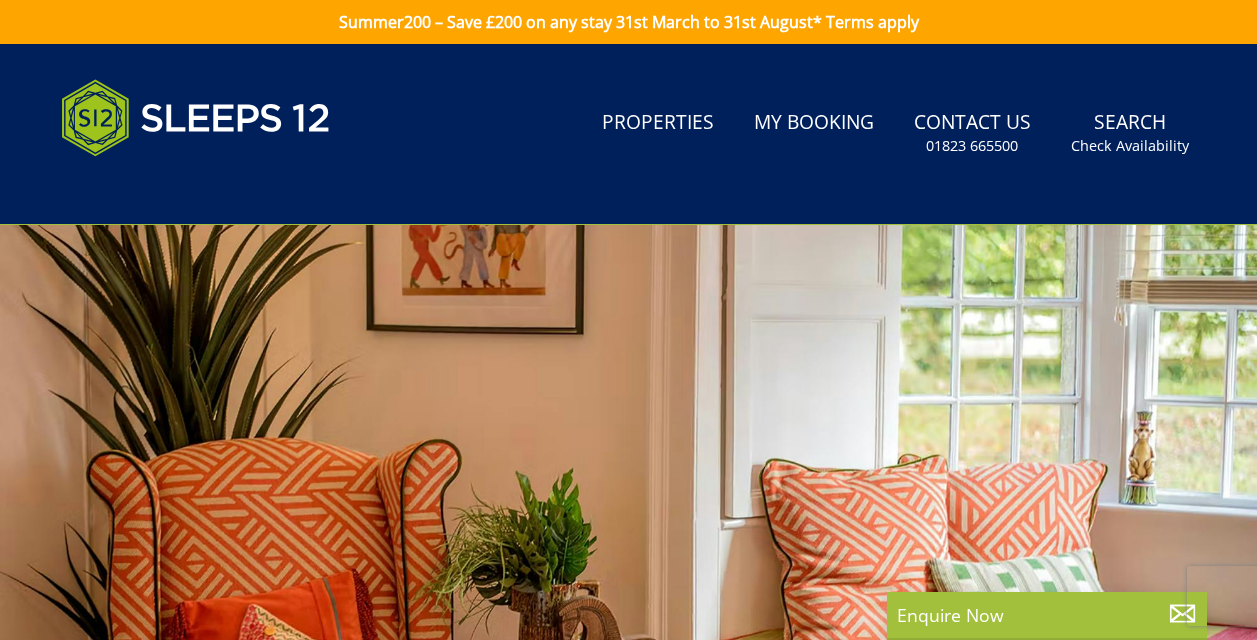 scroll, scrollTop: 0, scrollLeft: 0, axis: both 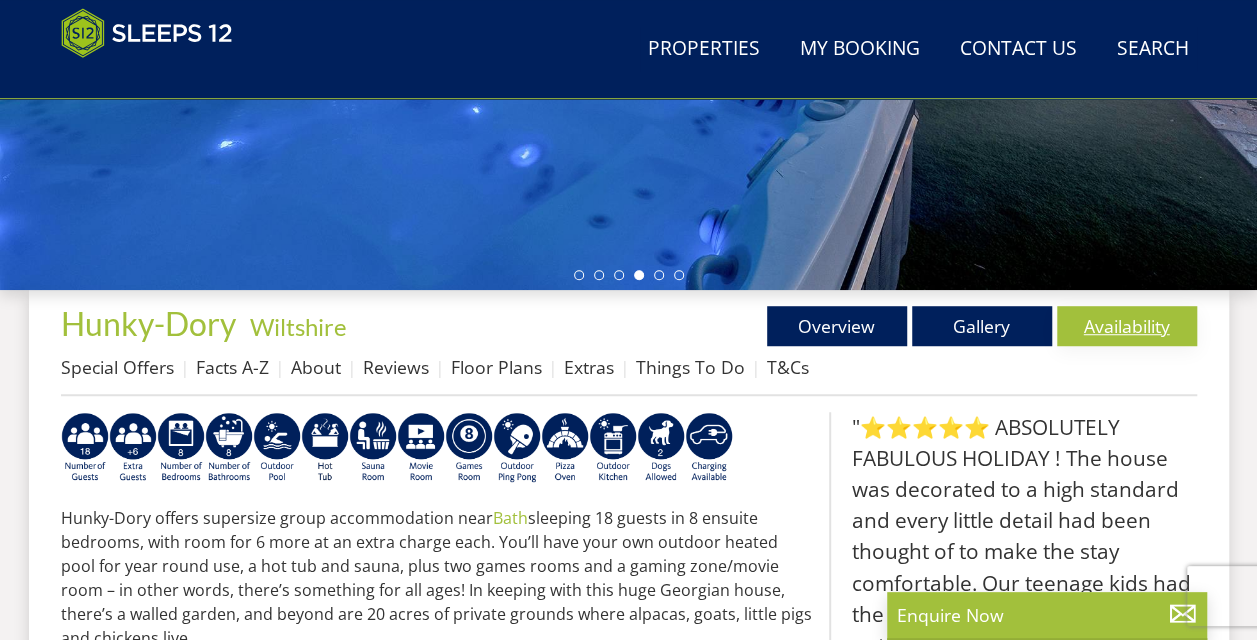 click on "Availability" at bounding box center (1127, 326) 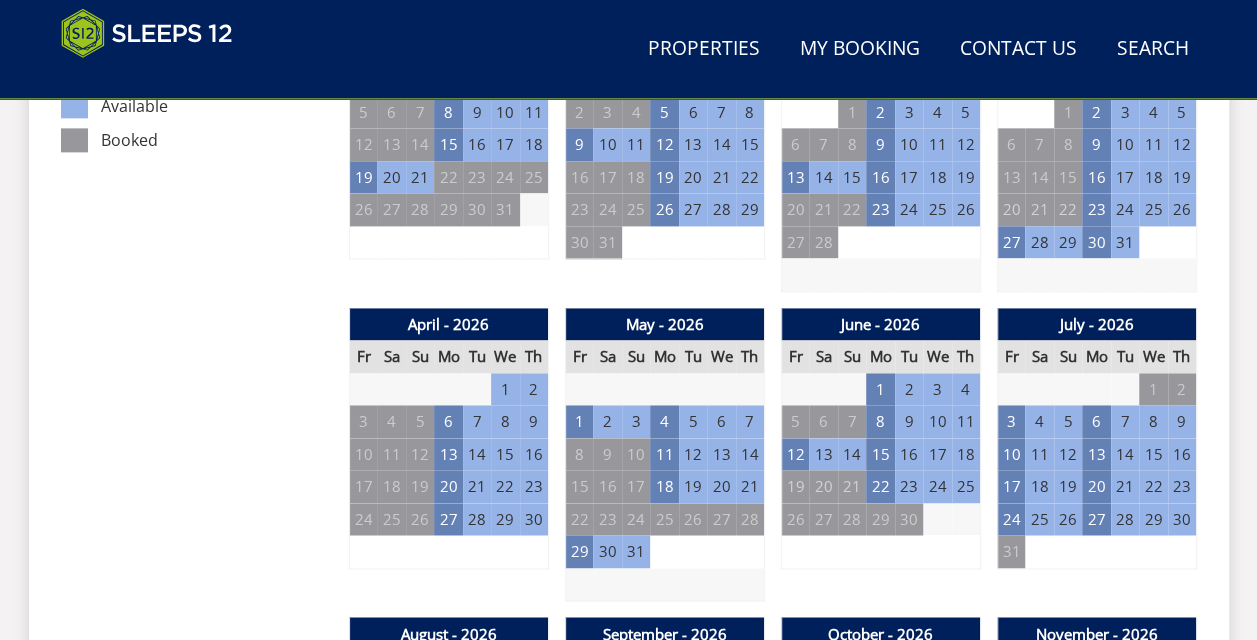 scroll, scrollTop: 1277, scrollLeft: 0, axis: vertical 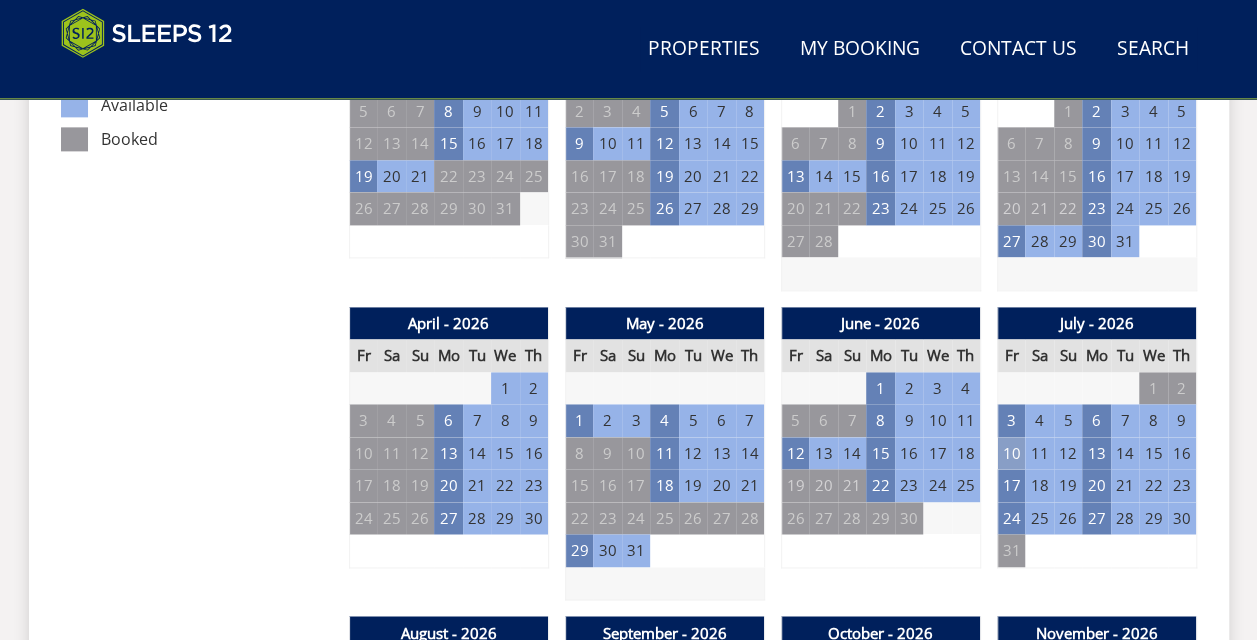 click on "10" at bounding box center (1011, 453) 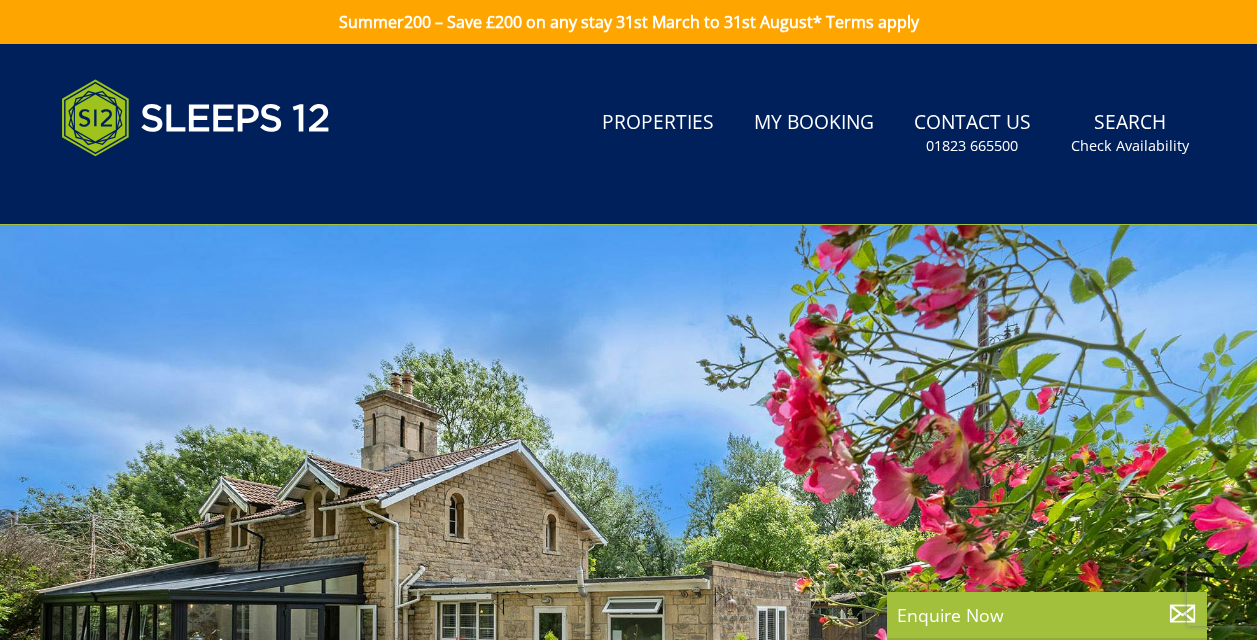 scroll, scrollTop: 320, scrollLeft: 0, axis: vertical 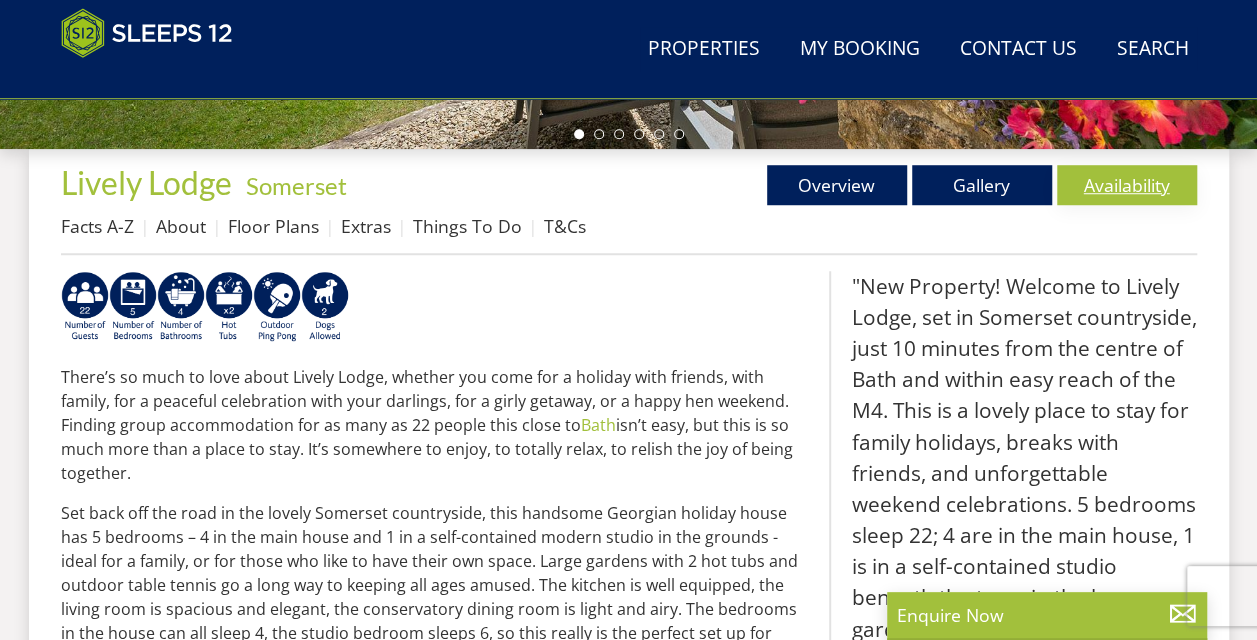 click on "Availability" at bounding box center (1127, 185) 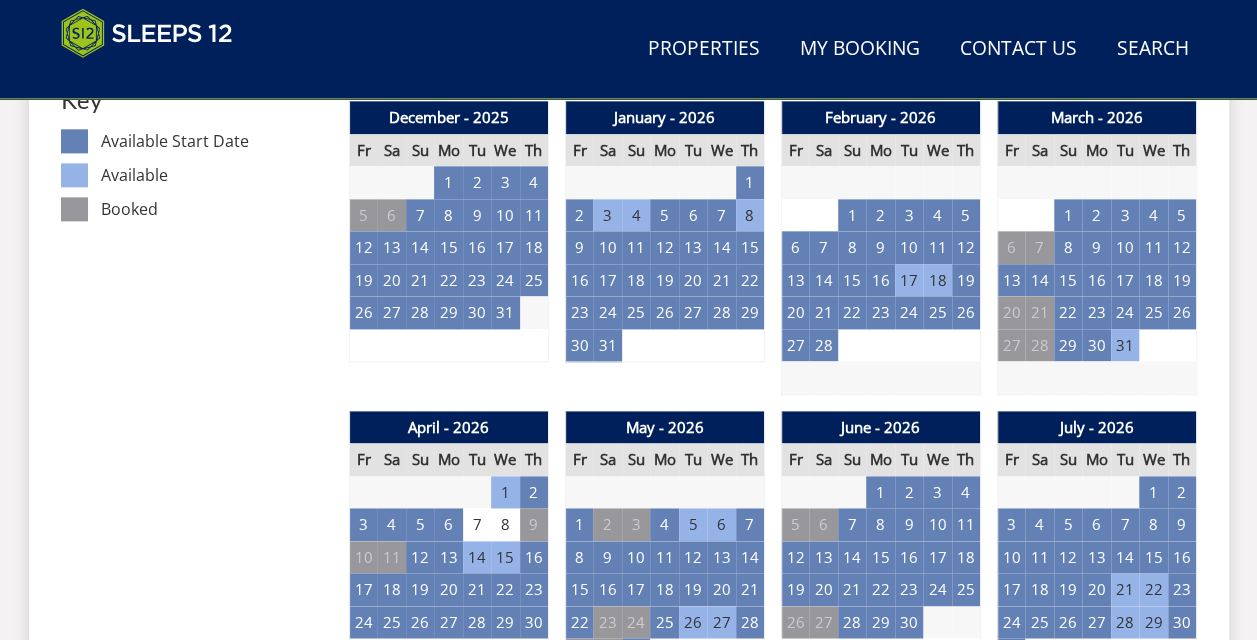 scroll, scrollTop: 1195, scrollLeft: 0, axis: vertical 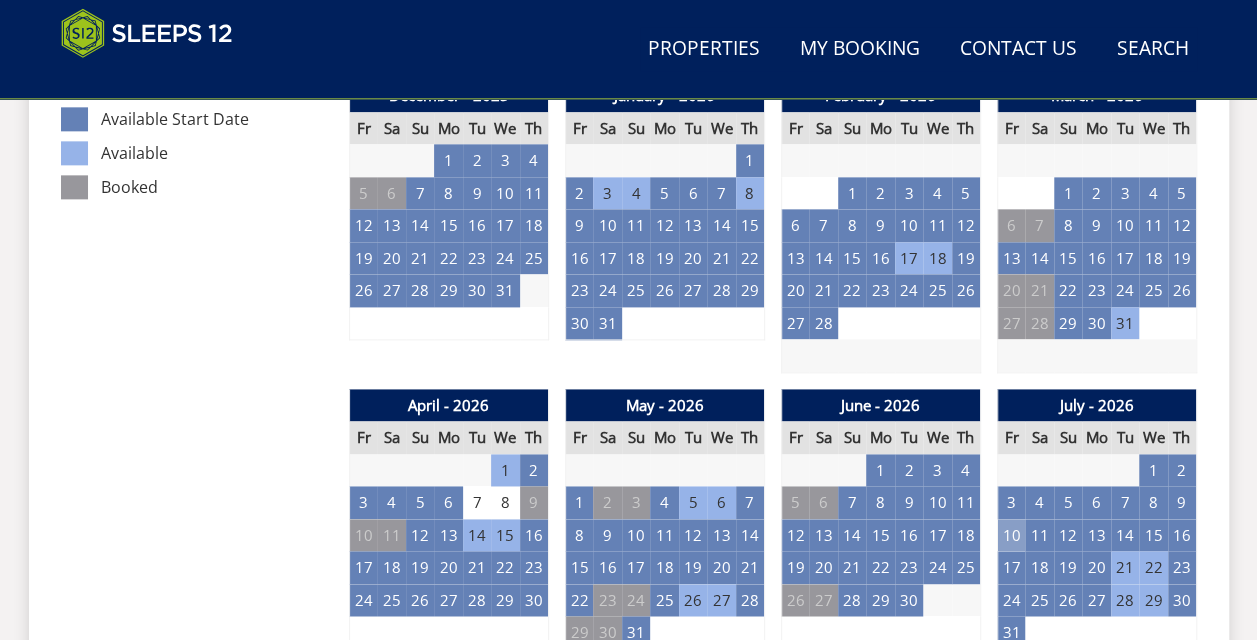 click on "10" at bounding box center [1011, 535] 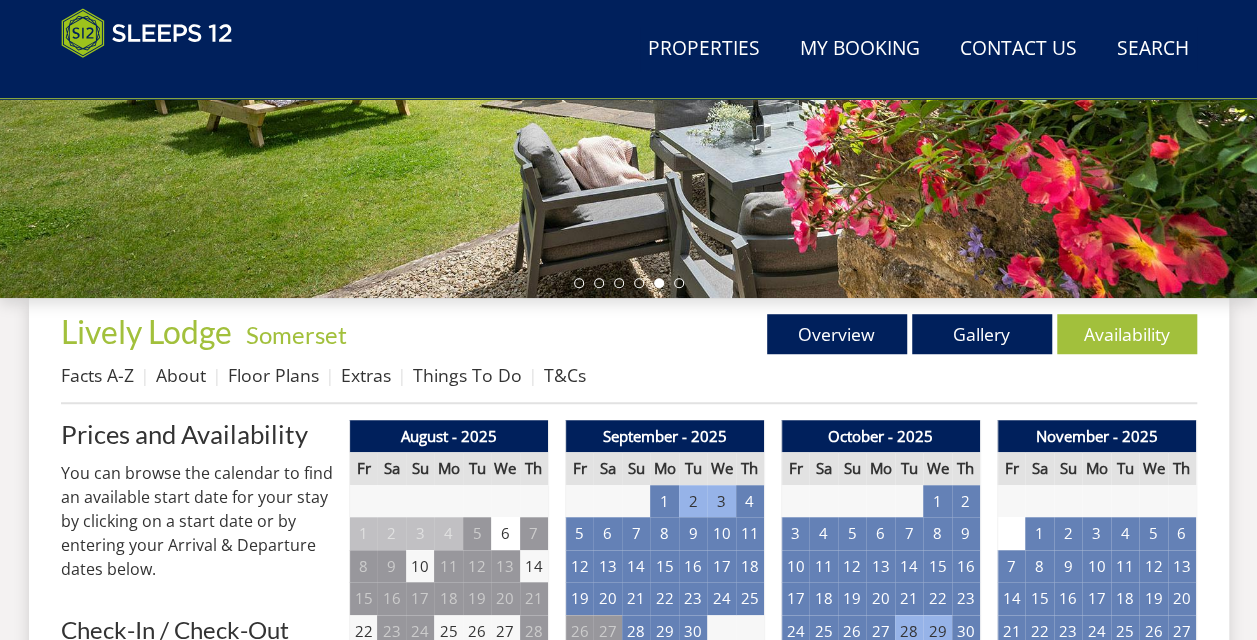 scroll, scrollTop: 547, scrollLeft: 0, axis: vertical 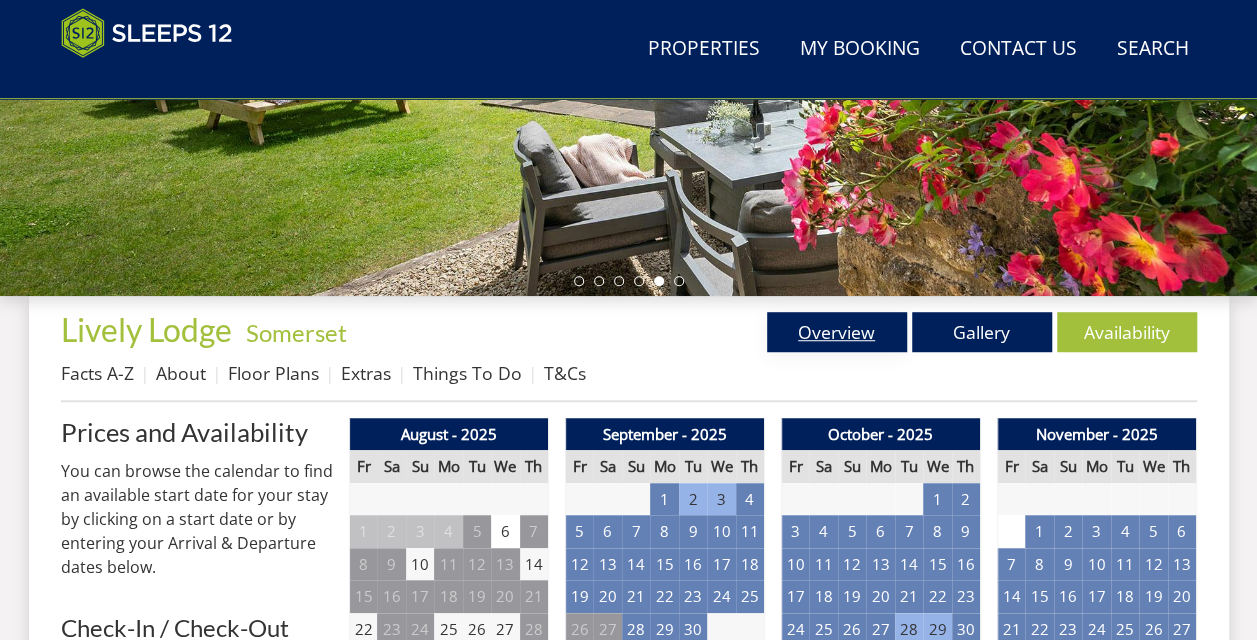 click on "Overview" at bounding box center [837, 332] 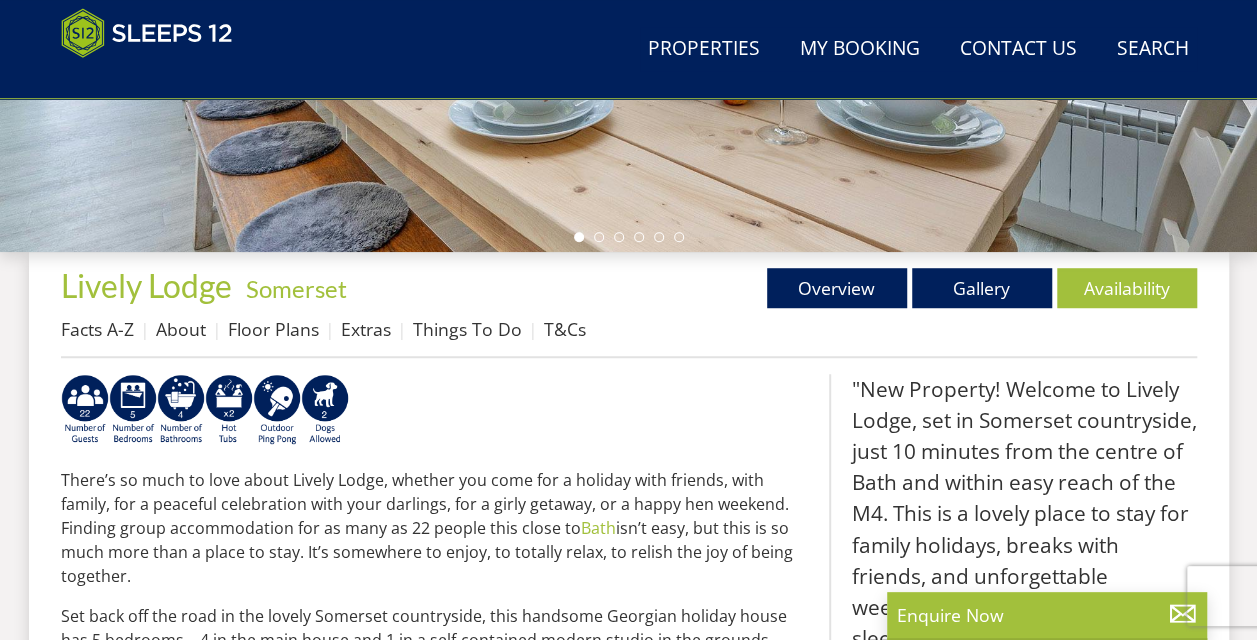scroll, scrollTop: 643, scrollLeft: 0, axis: vertical 